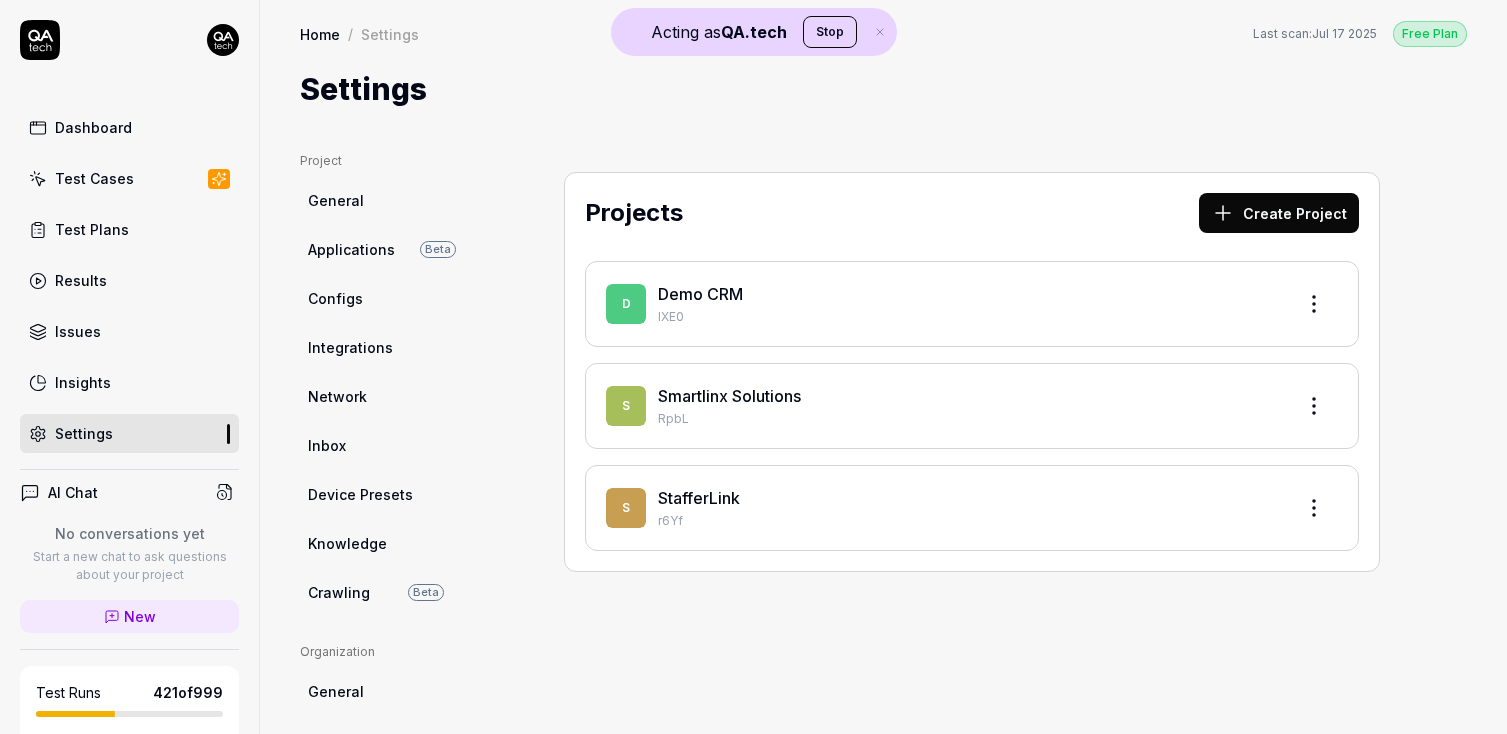 scroll, scrollTop: 0, scrollLeft: 0, axis: both 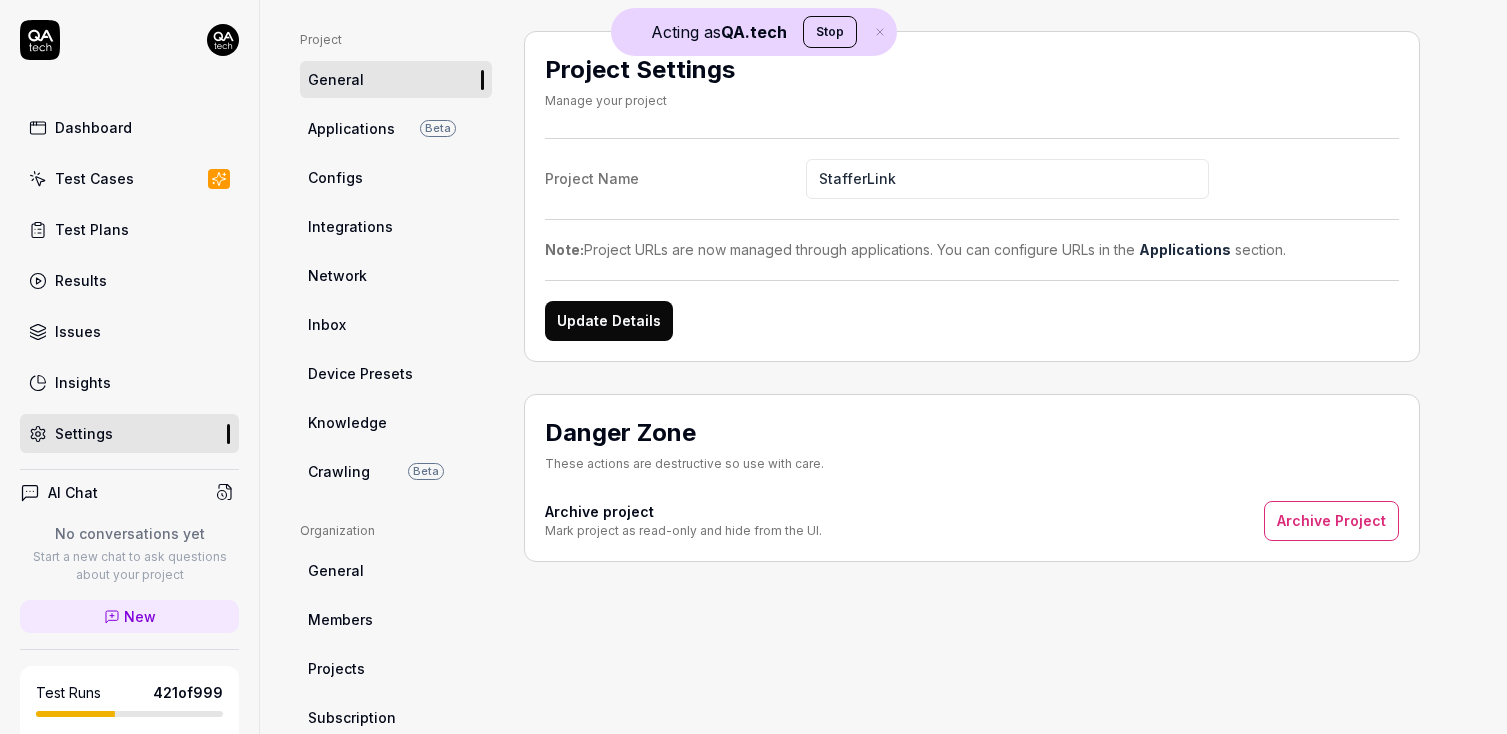 click on "Knowledge" at bounding box center (347, 422) 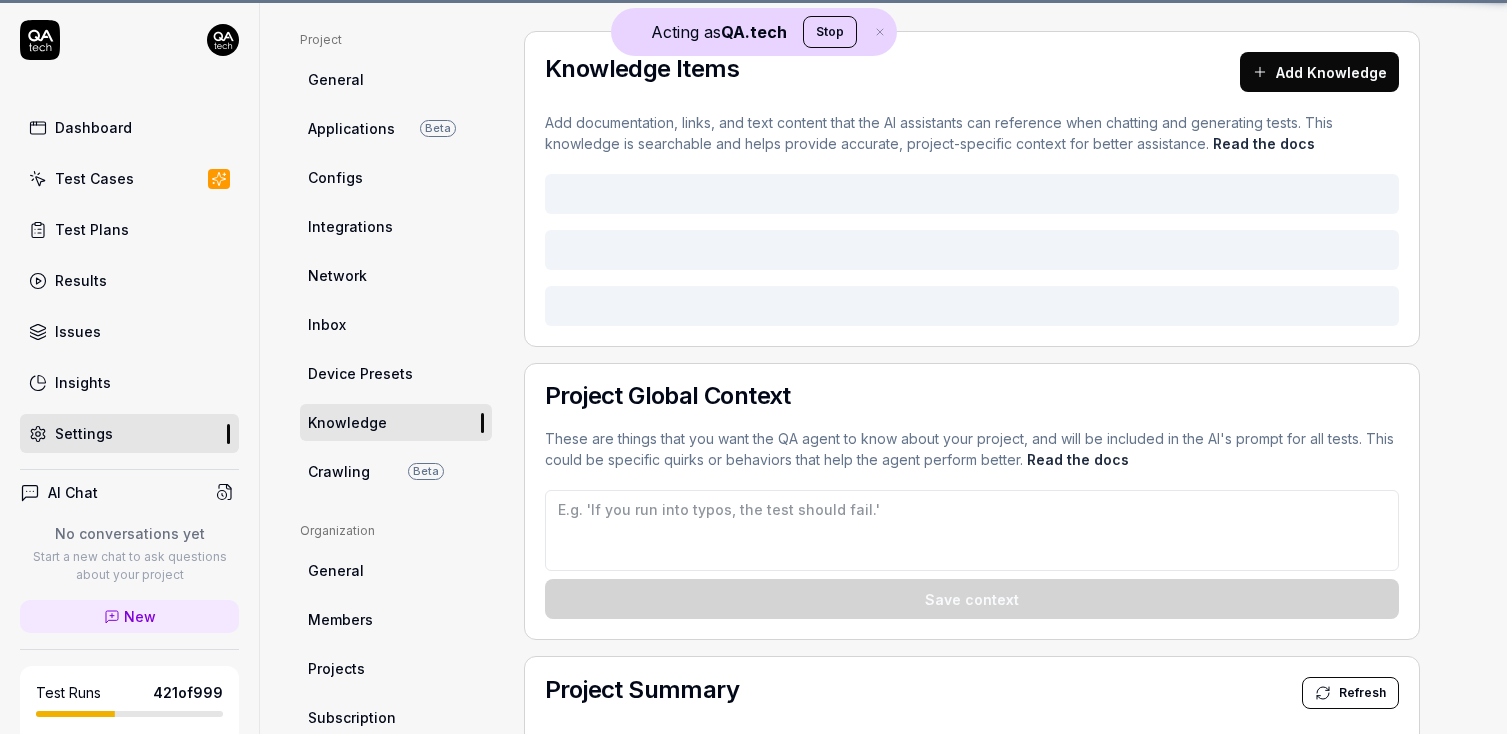 type on "*" 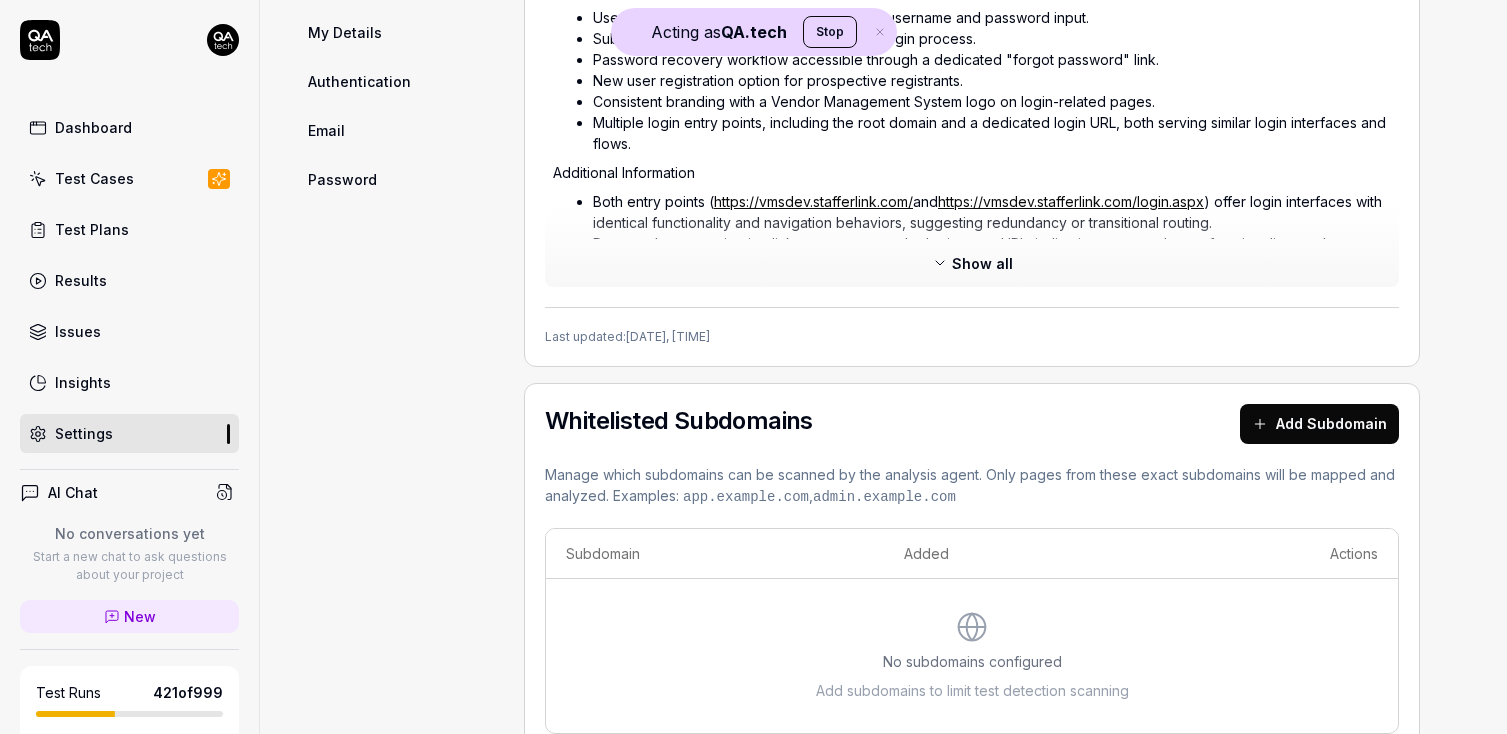 scroll, scrollTop: 1007, scrollLeft: 0, axis: vertical 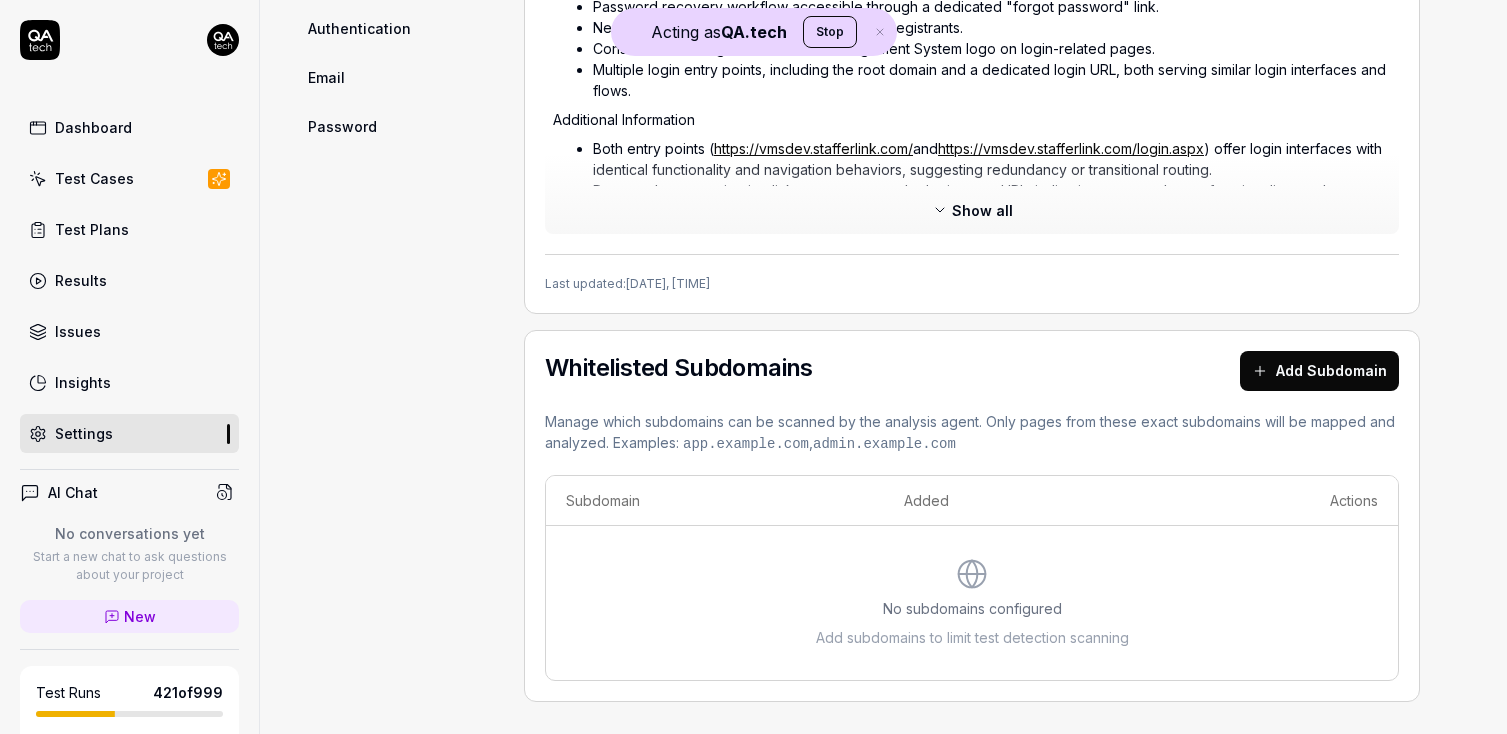 click on "Add Subdomain" at bounding box center [1319, 371] 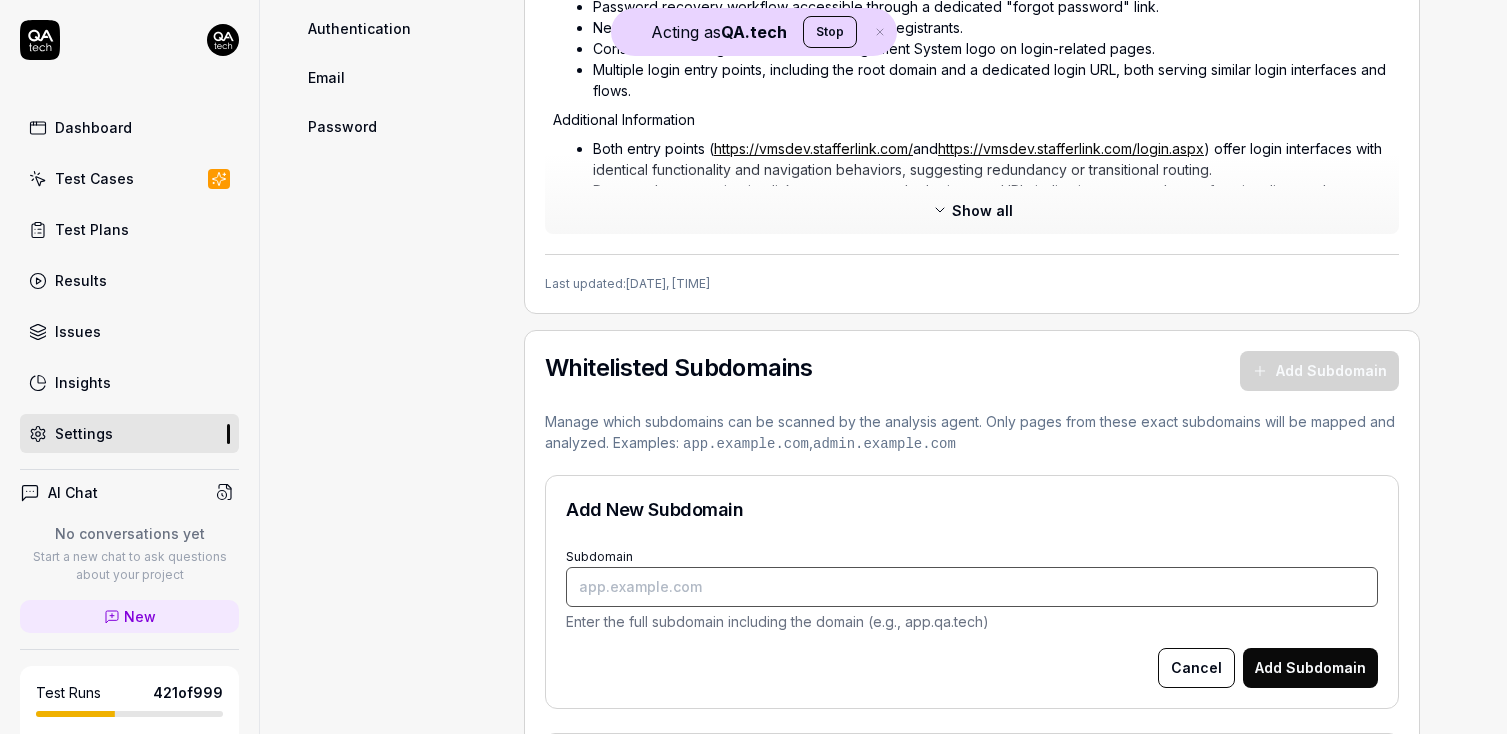 click on "Subdomain" at bounding box center (972, 587) 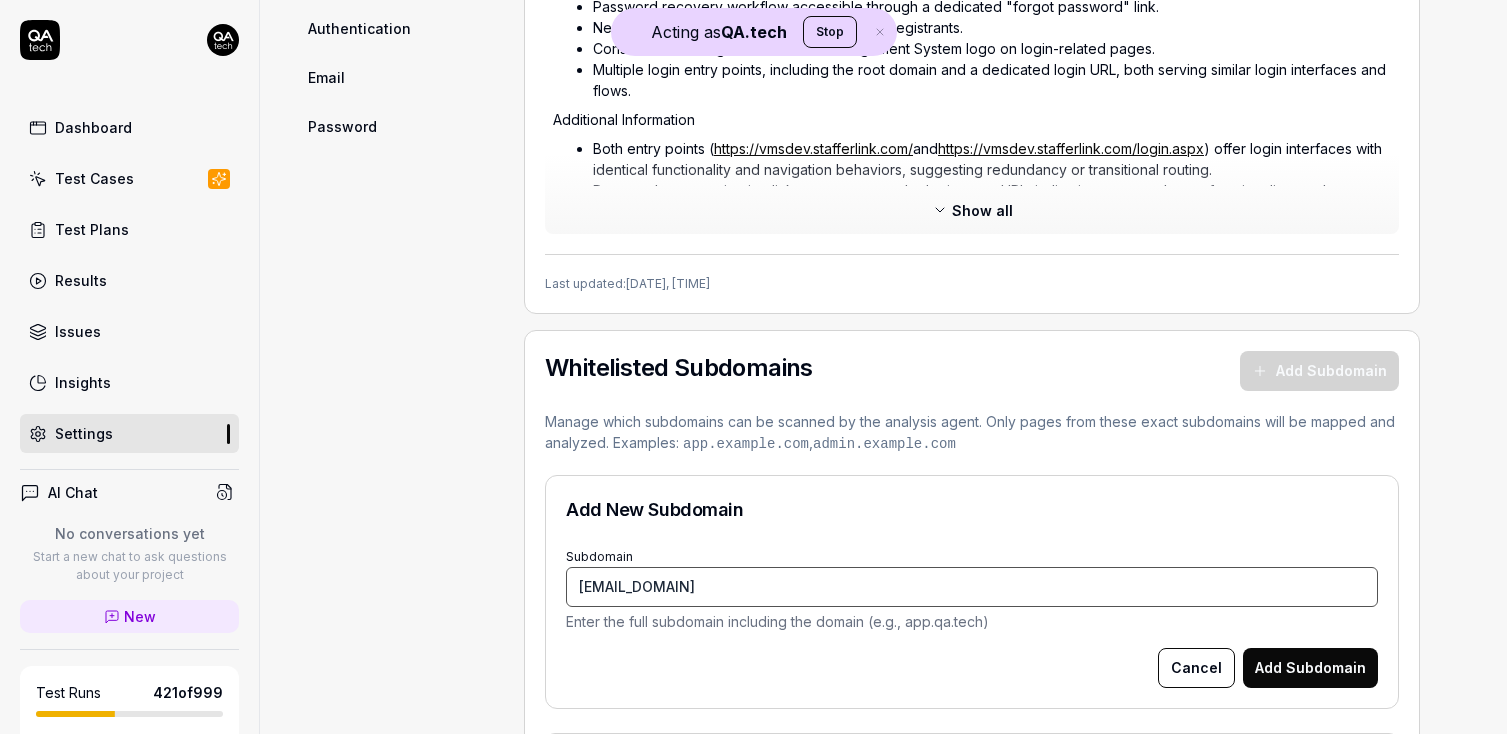type on "[EMAIL_DOMAIN]" 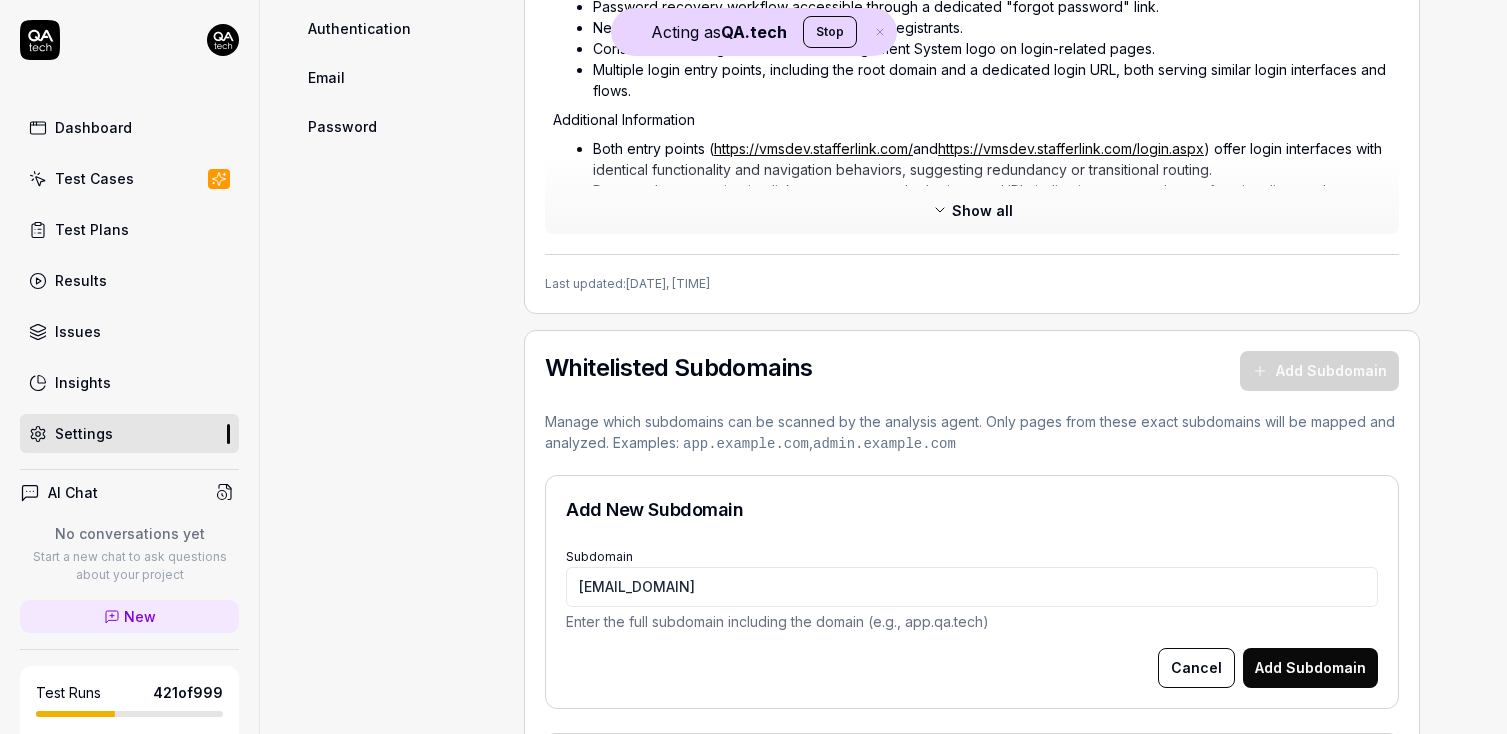 click on "Add Subdomain" at bounding box center [1310, 668] 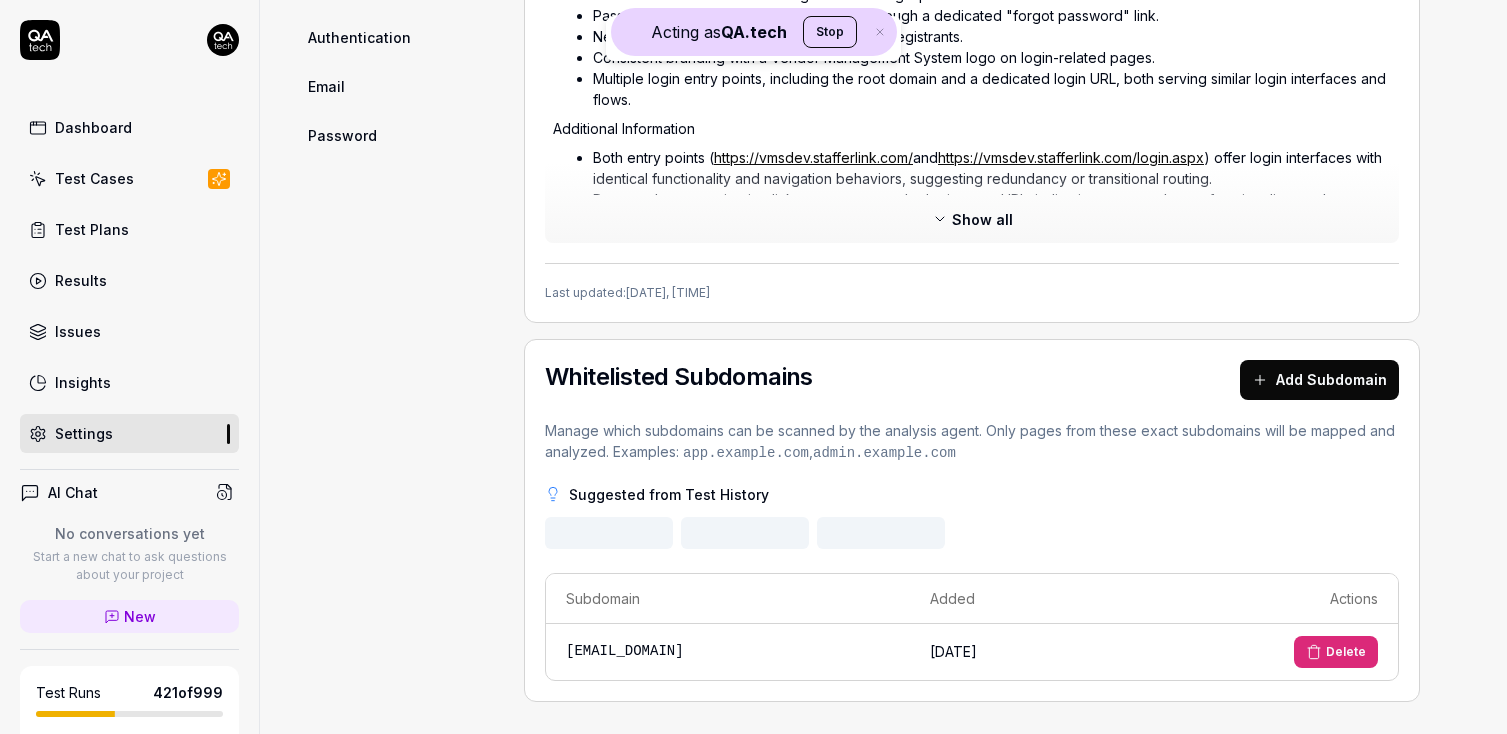 scroll, scrollTop: 909, scrollLeft: 0, axis: vertical 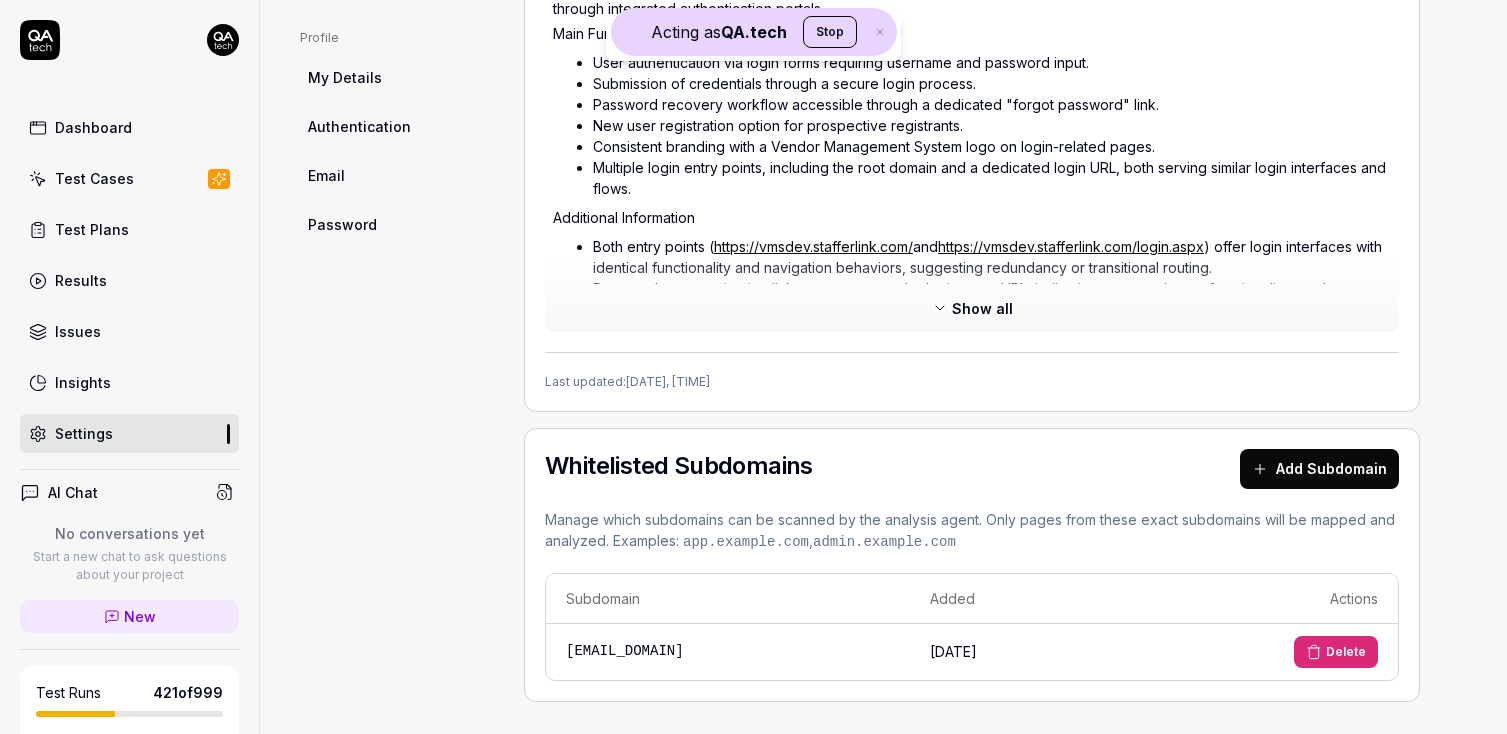 click on "Add Subdomain" at bounding box center [1319, 469] 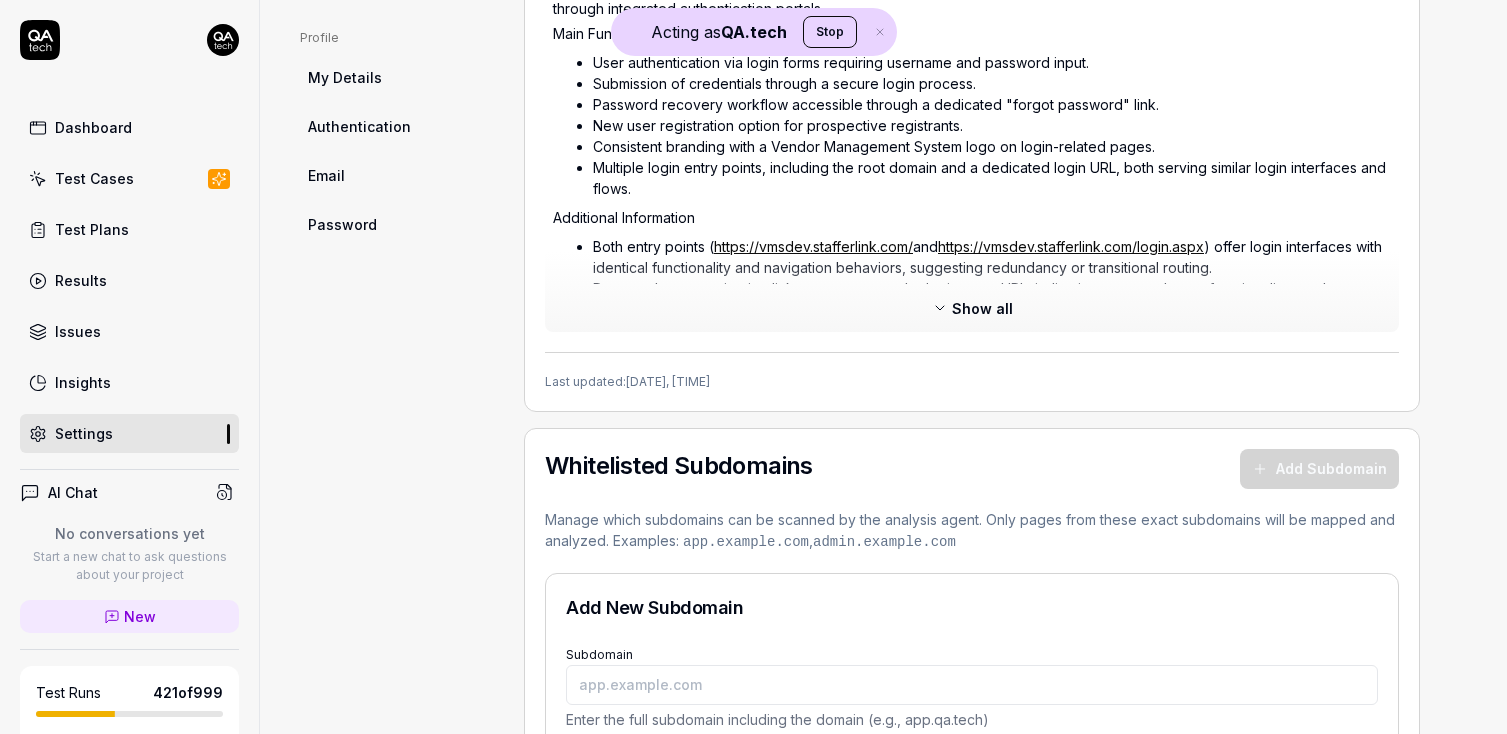 scroll, scrollTop: 1166, scrollLeft: 0, axis: vertical 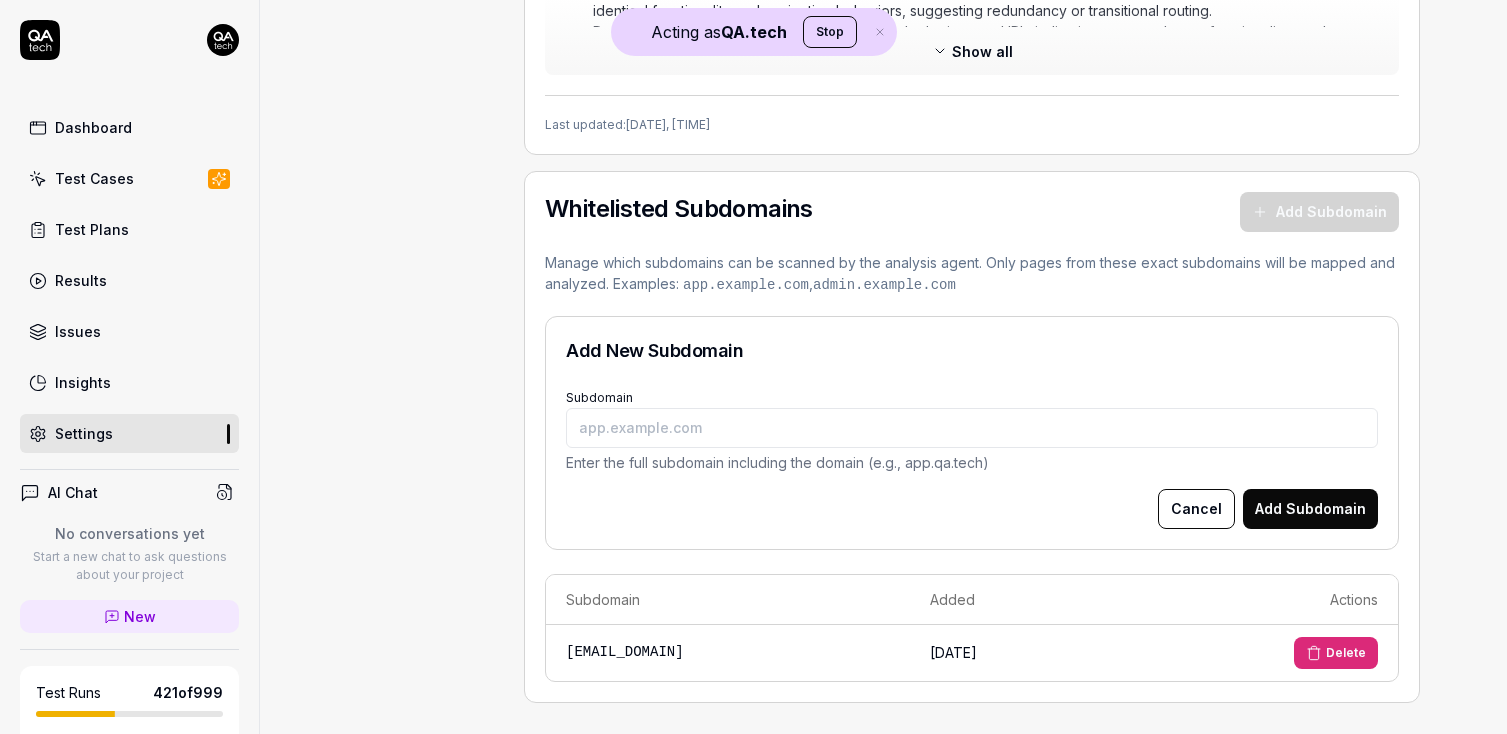 click on "Enter the full subdomain including the domain (e.g., app.qa.tech)" at bounding box center [972, 462] 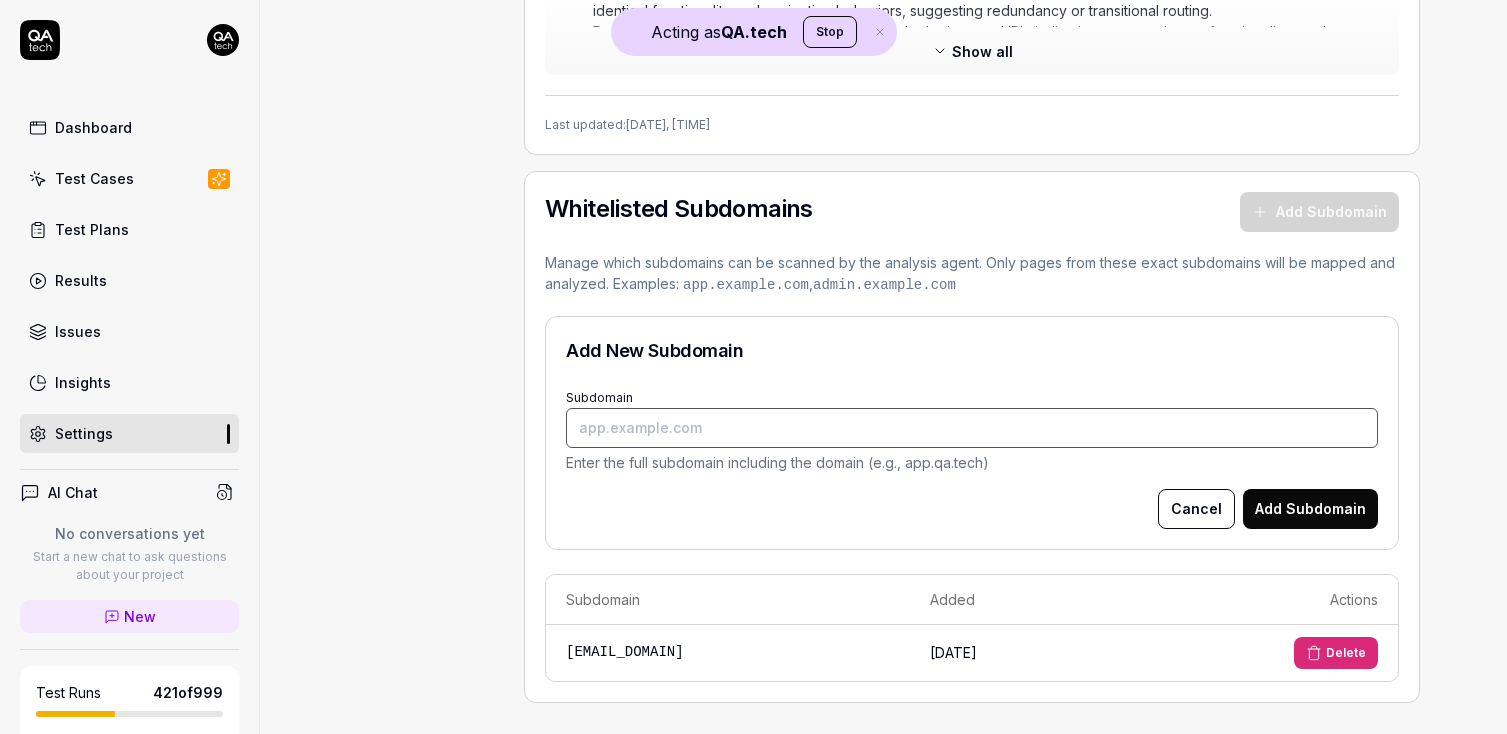 click on "Subdomain" at bounding box center (972, 428) 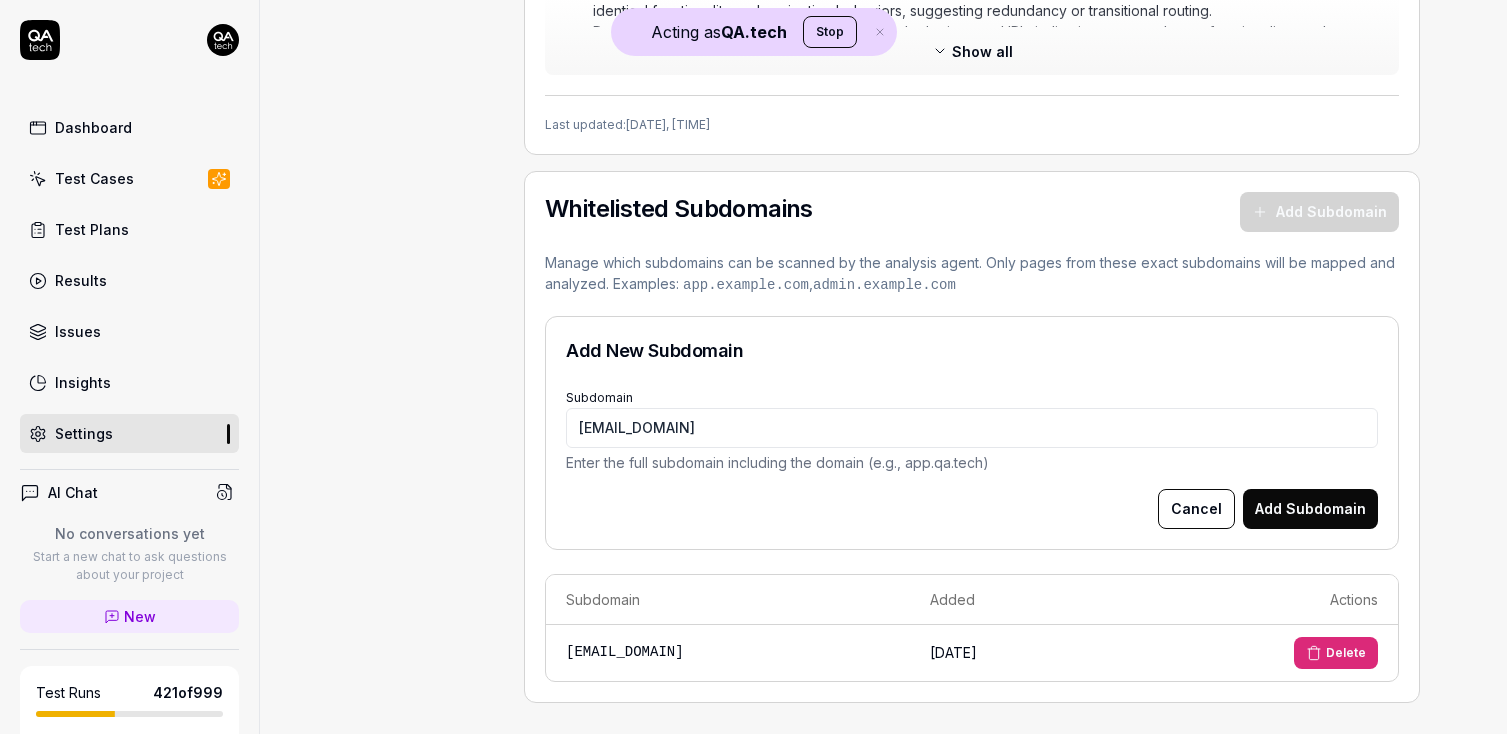 click on "Add Subdomain" at bounding box center (1310, 509) 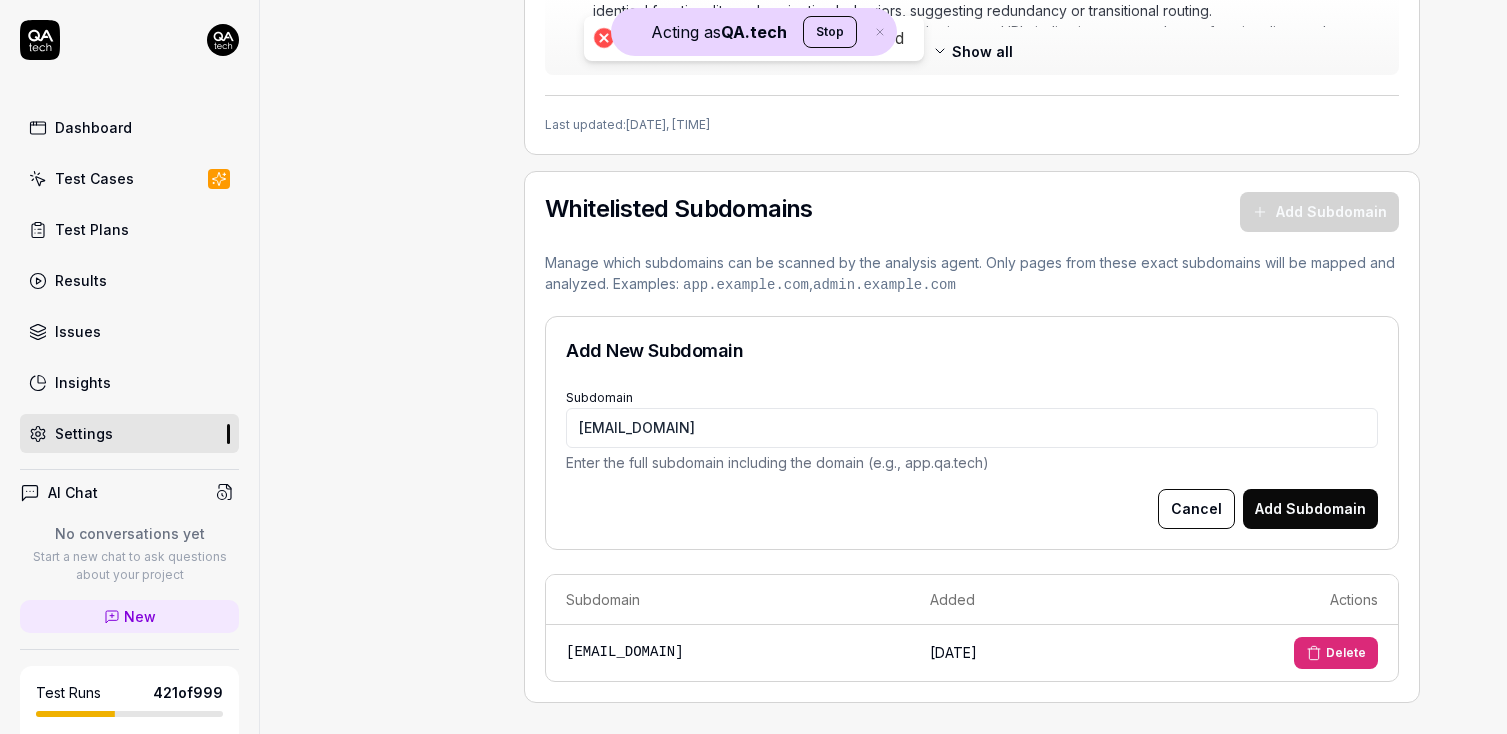 click on "This subdomain is already whitelisted" at bounding box center [754, 38] 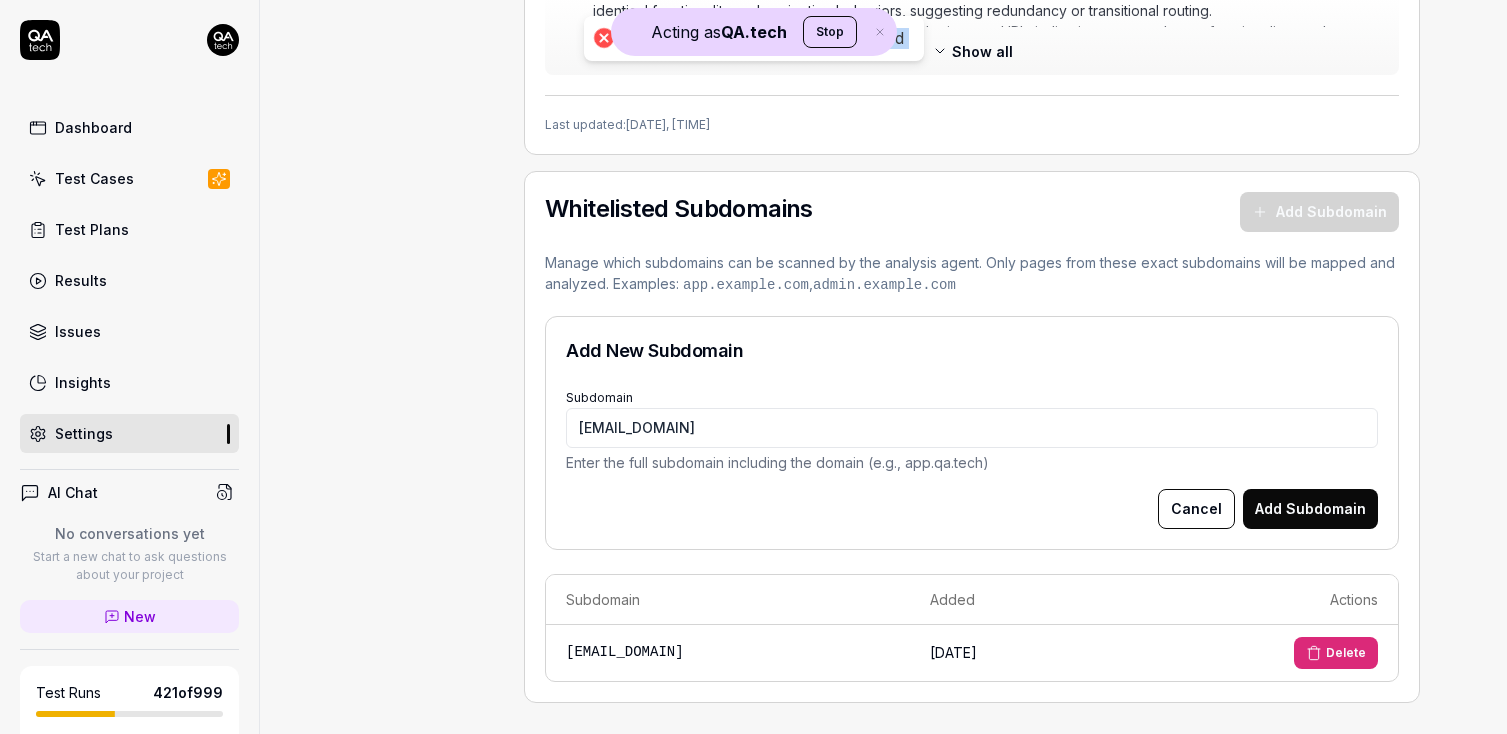 click on "This subdomain is already whitelisted" at bounding box center [754, 38] 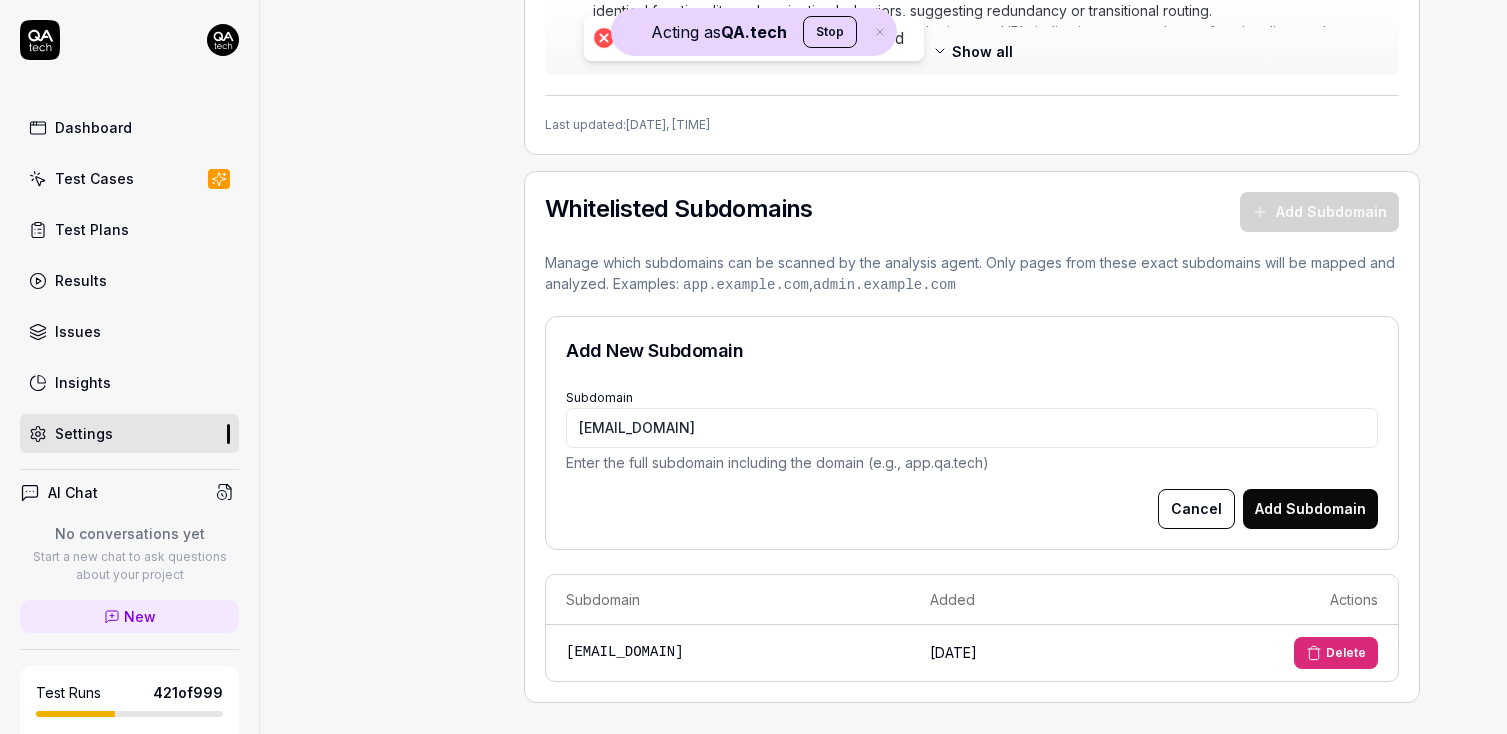click on "This subdomain is already whitelisted" at bounding box center [754, 38] 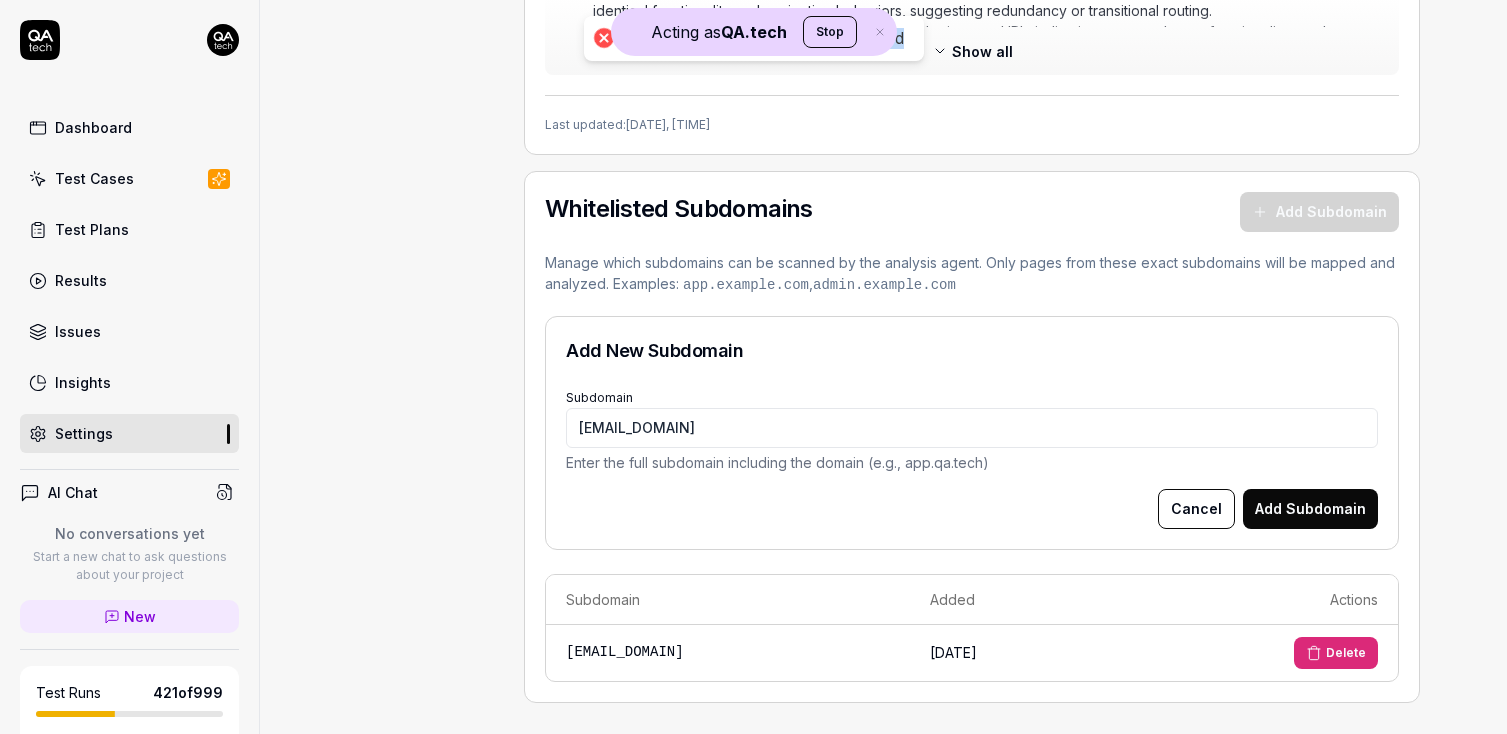 click on "This subdomain is already whitelisted" at bounding box center (764, 38) 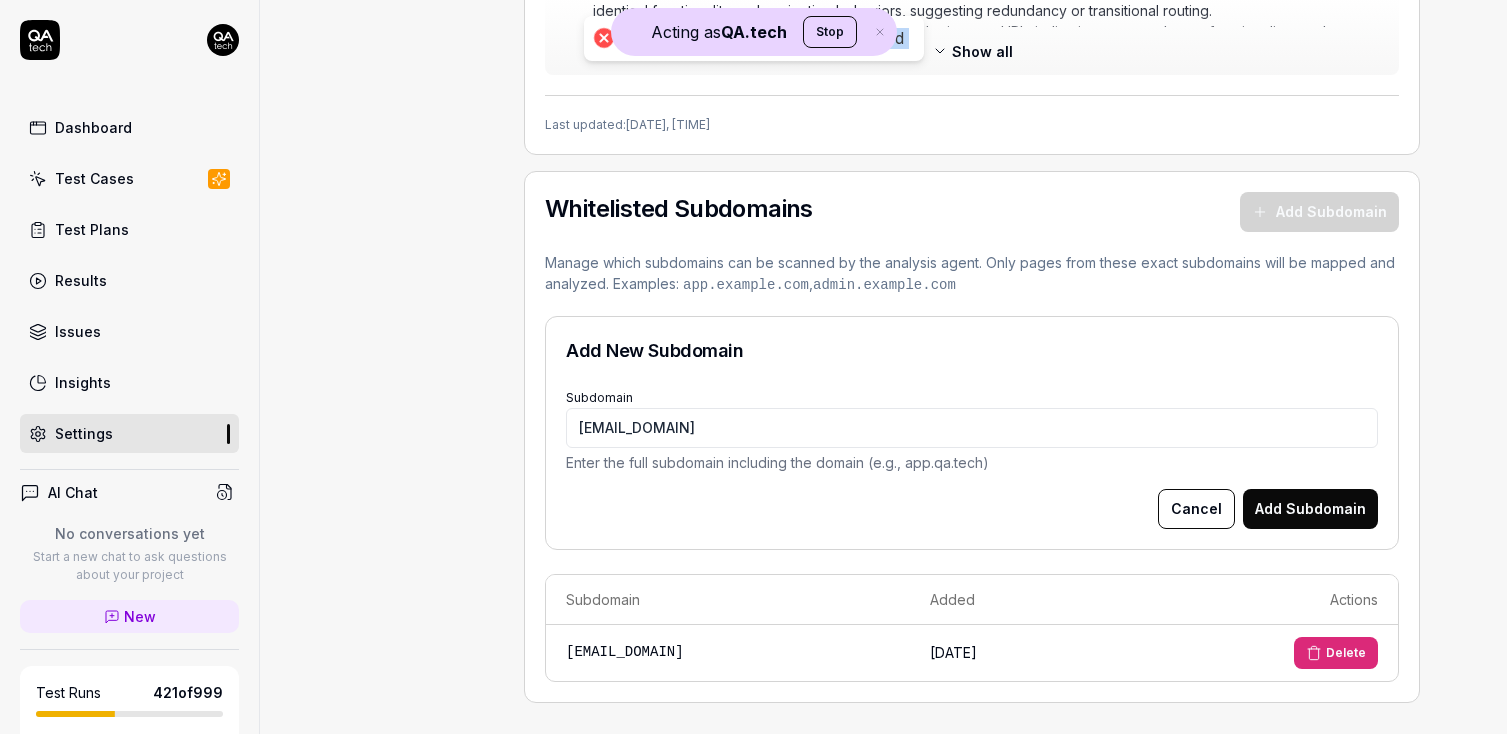 click on "This subdomain is already whitelisted" at bounding box center (764, 38) 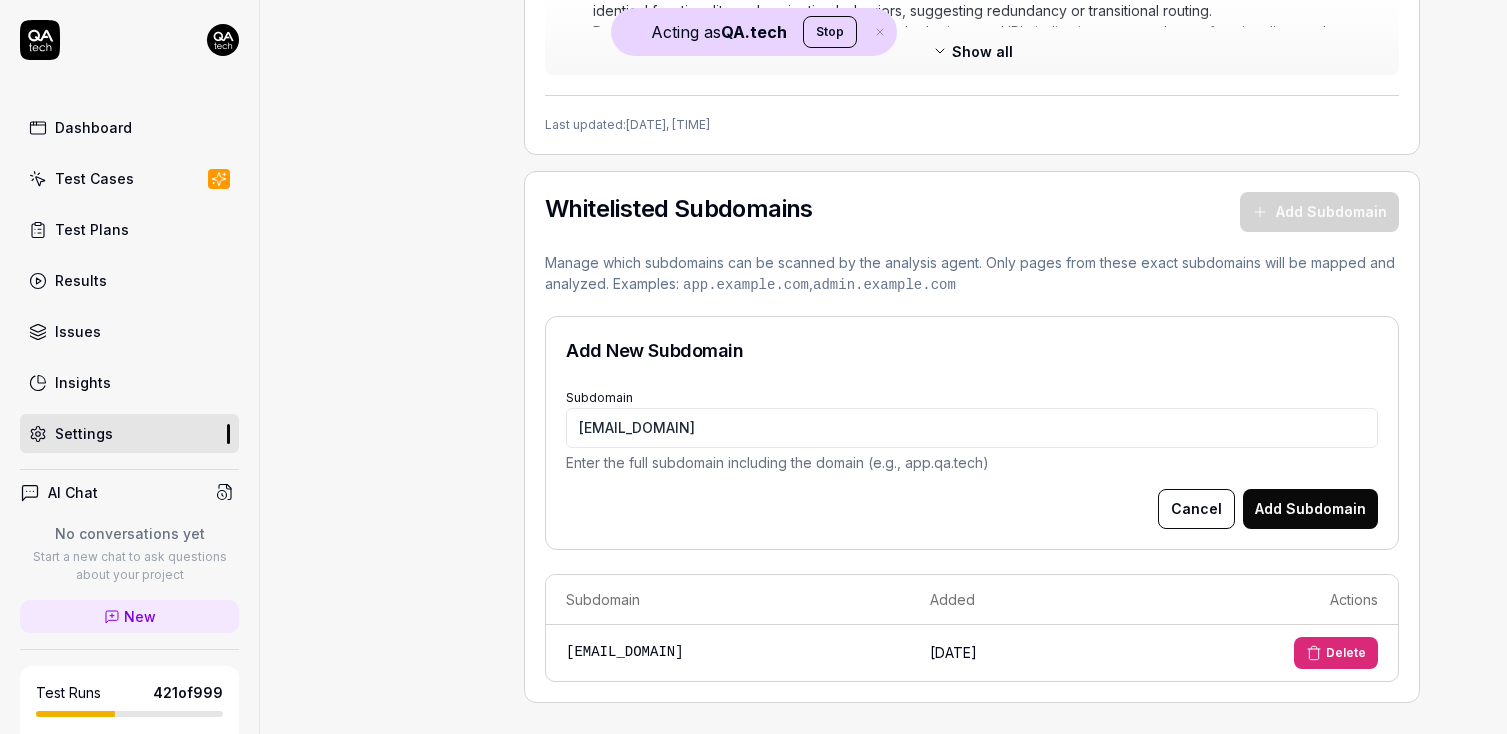 click on "Add Subdomain" at bounding box center [1310, 509] 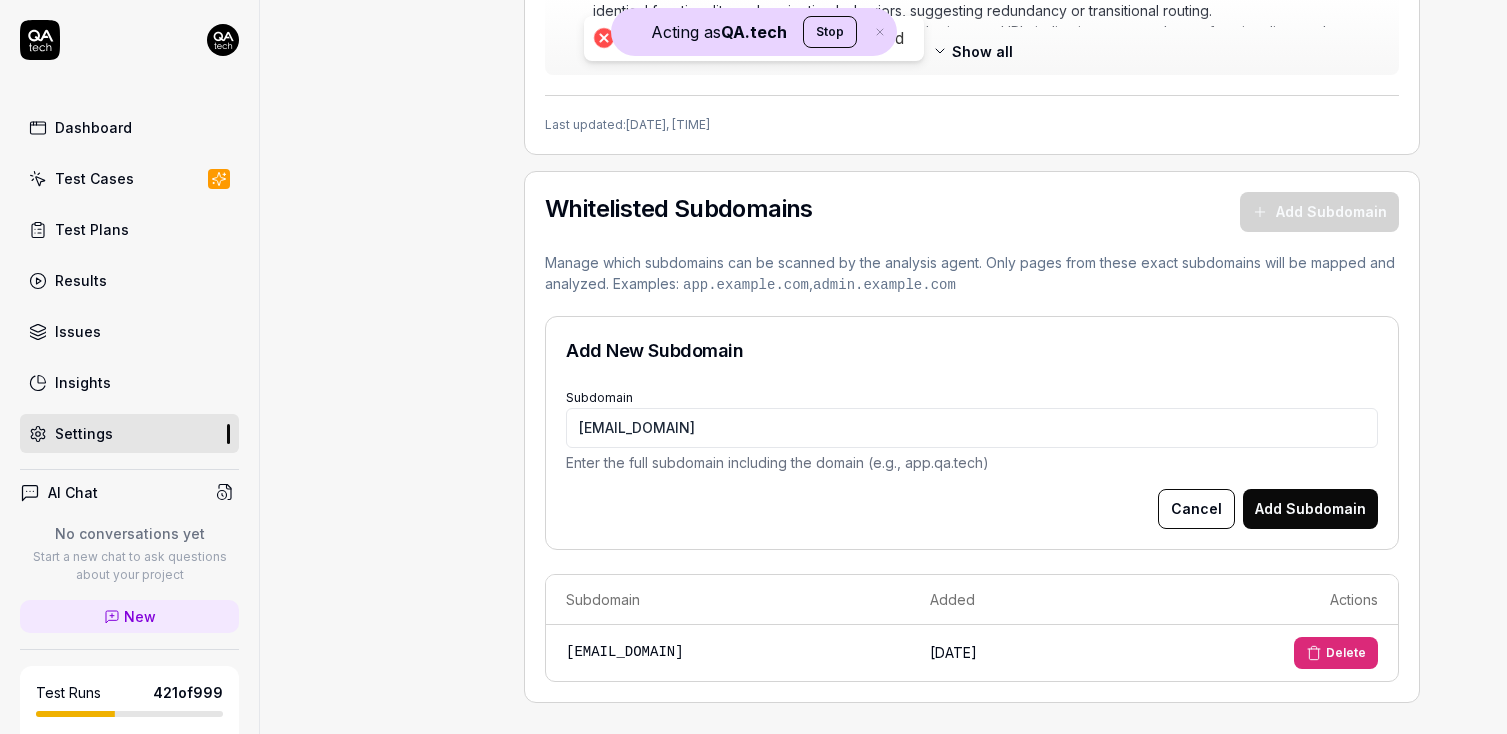 click on "Enter the full subdomain including the domain (e.g., app.qa.tech)" at bounding box center (972, 462) 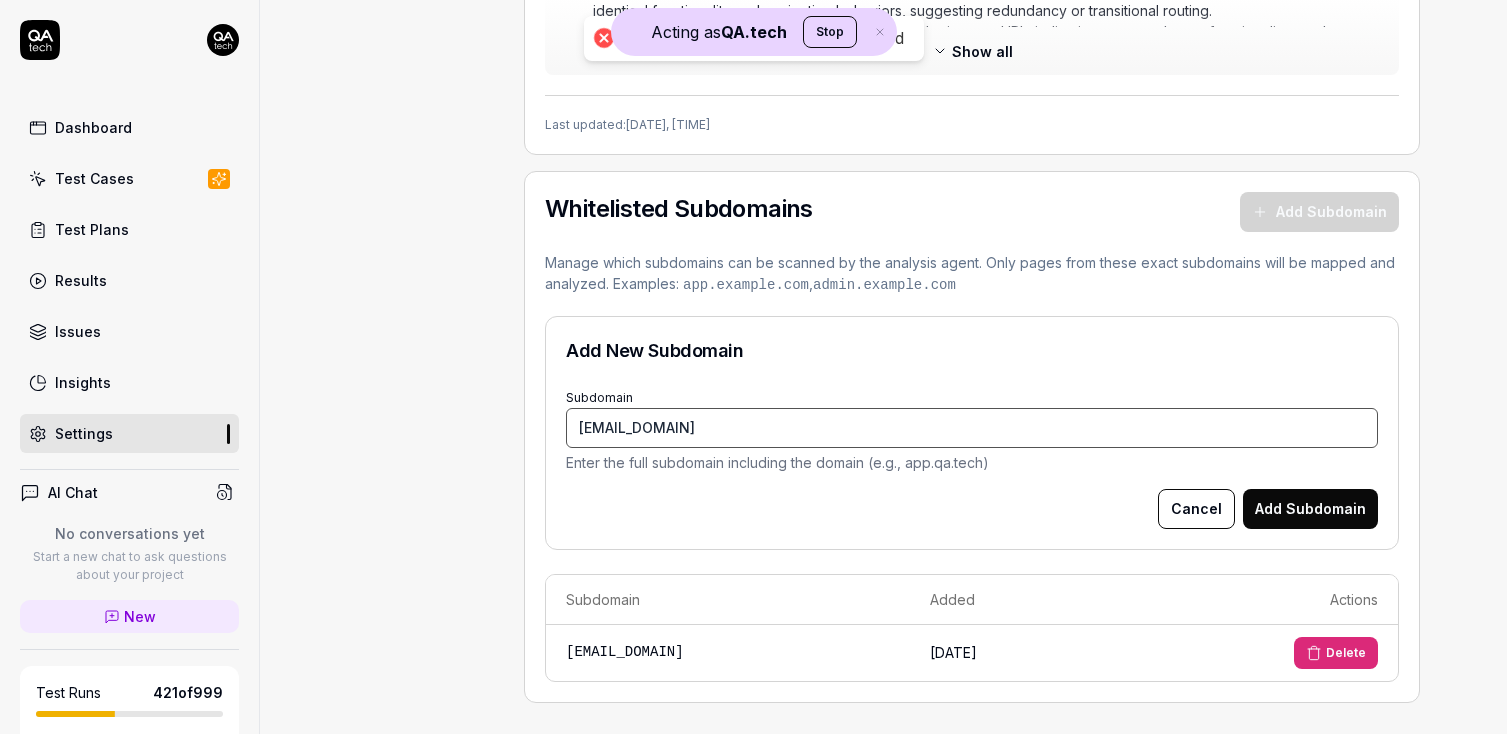 click on "google.com" at bounding box center [972, 428] 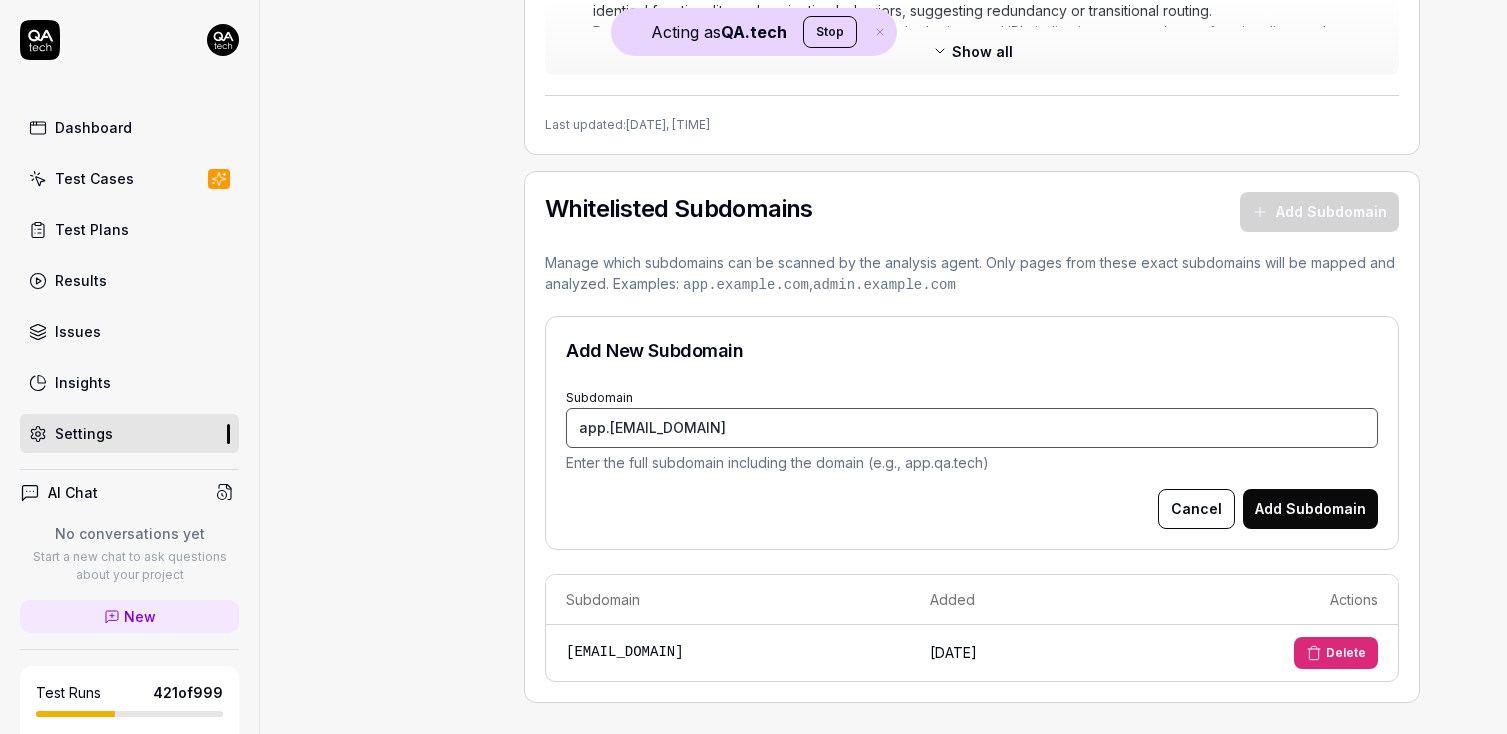 type on "app.google.com" 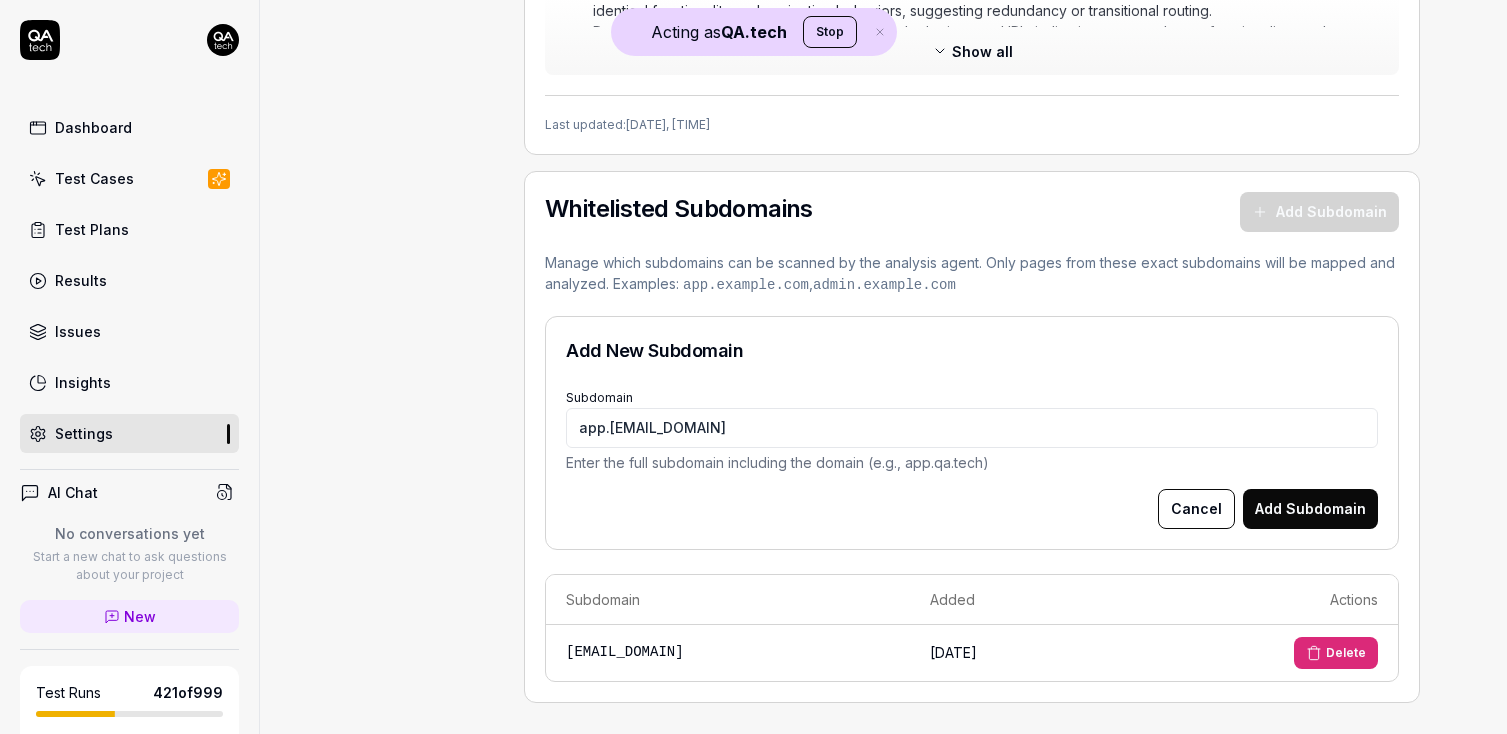 click on "Add Subdomain" at bounding box center (1310, 509) 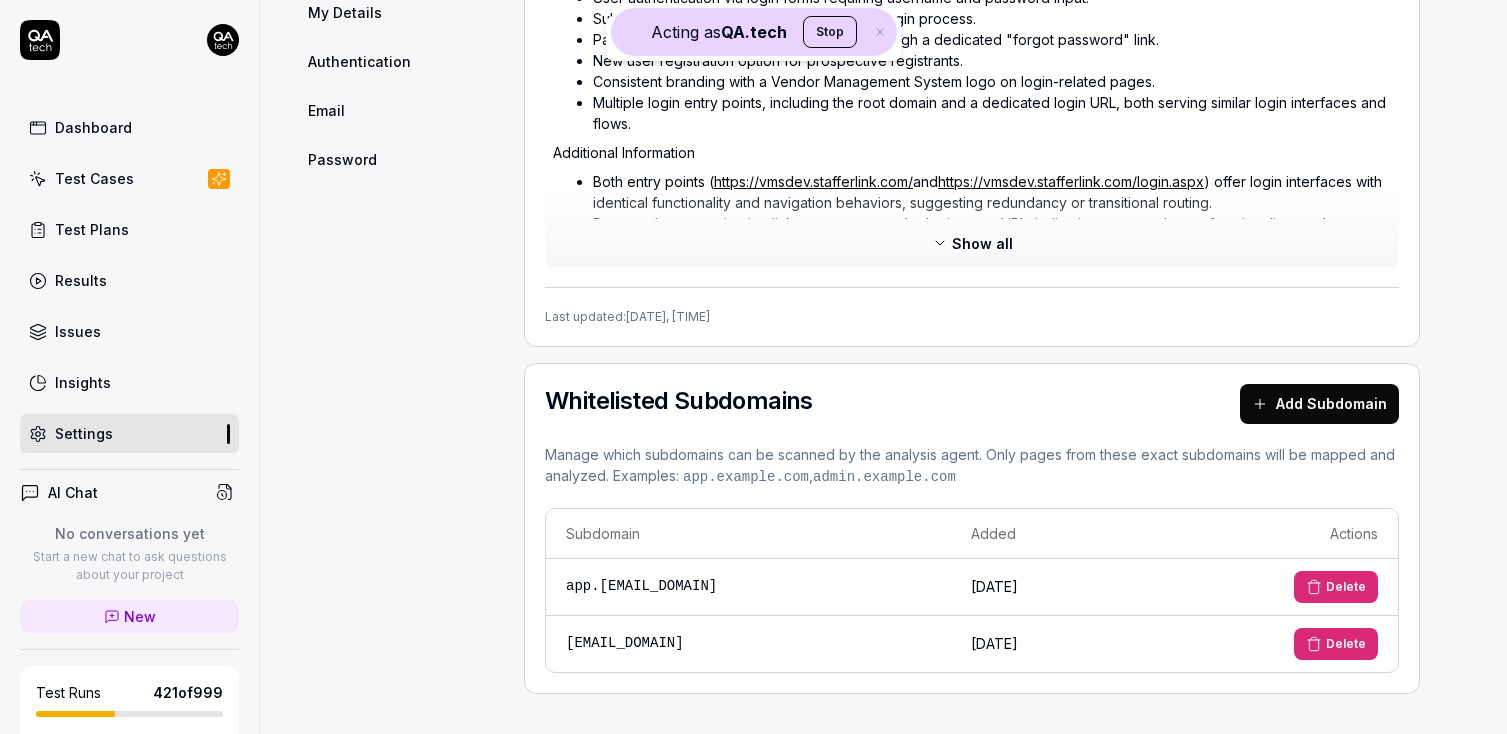 scroll, scrollTop: 965, scrollLeft: 0, axis: vertical 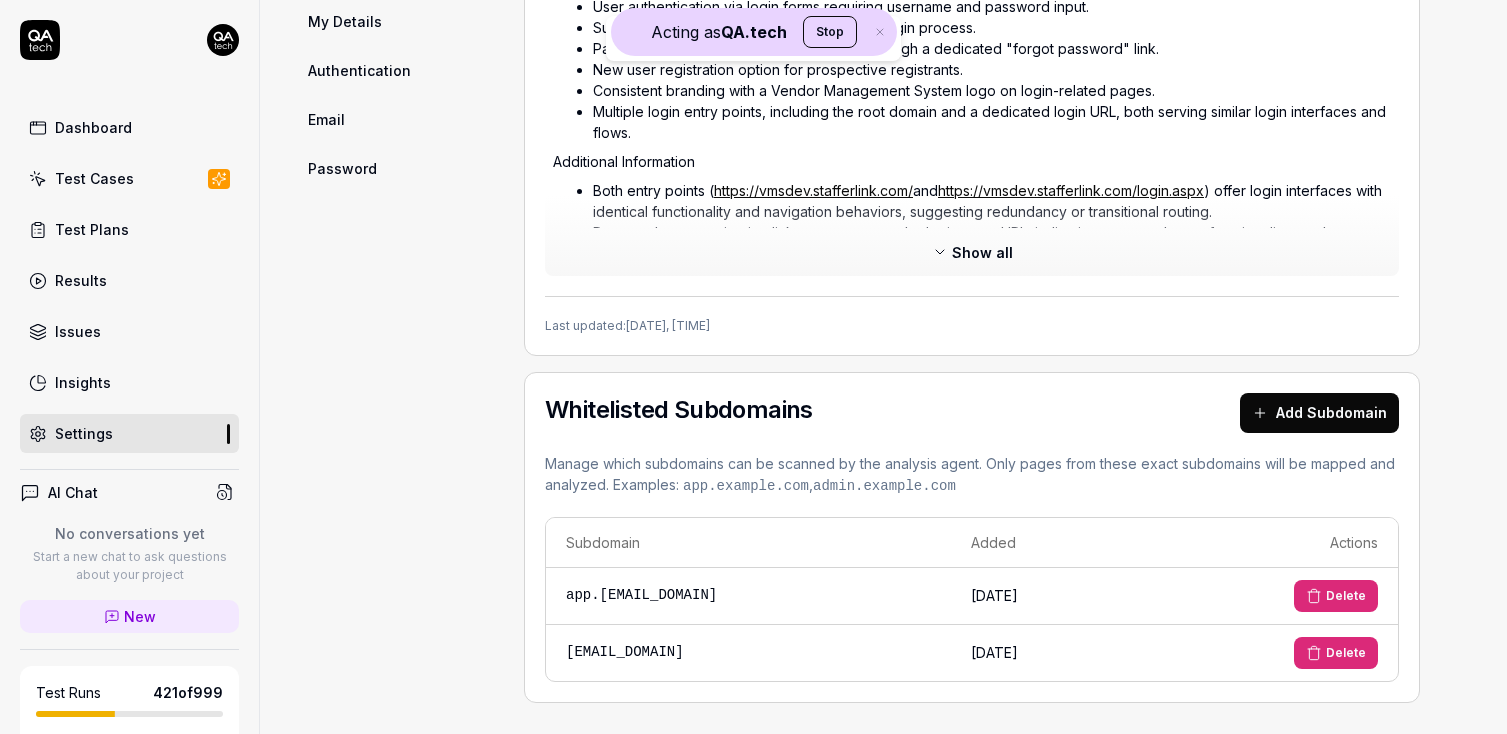 click on "Add Subdomain" at bounding box center [1319, 413] 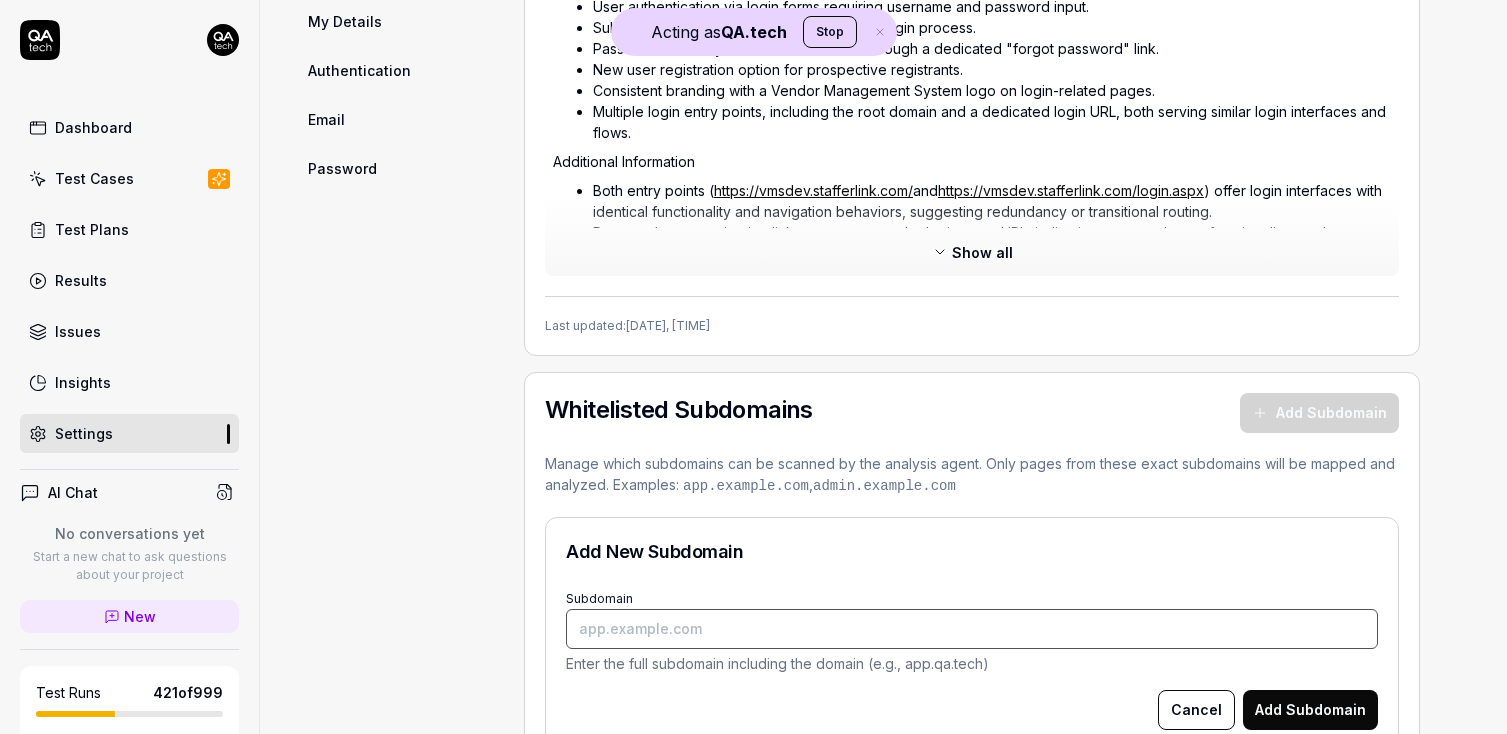 click on "Subdomain" at bounding box center (972, 629) 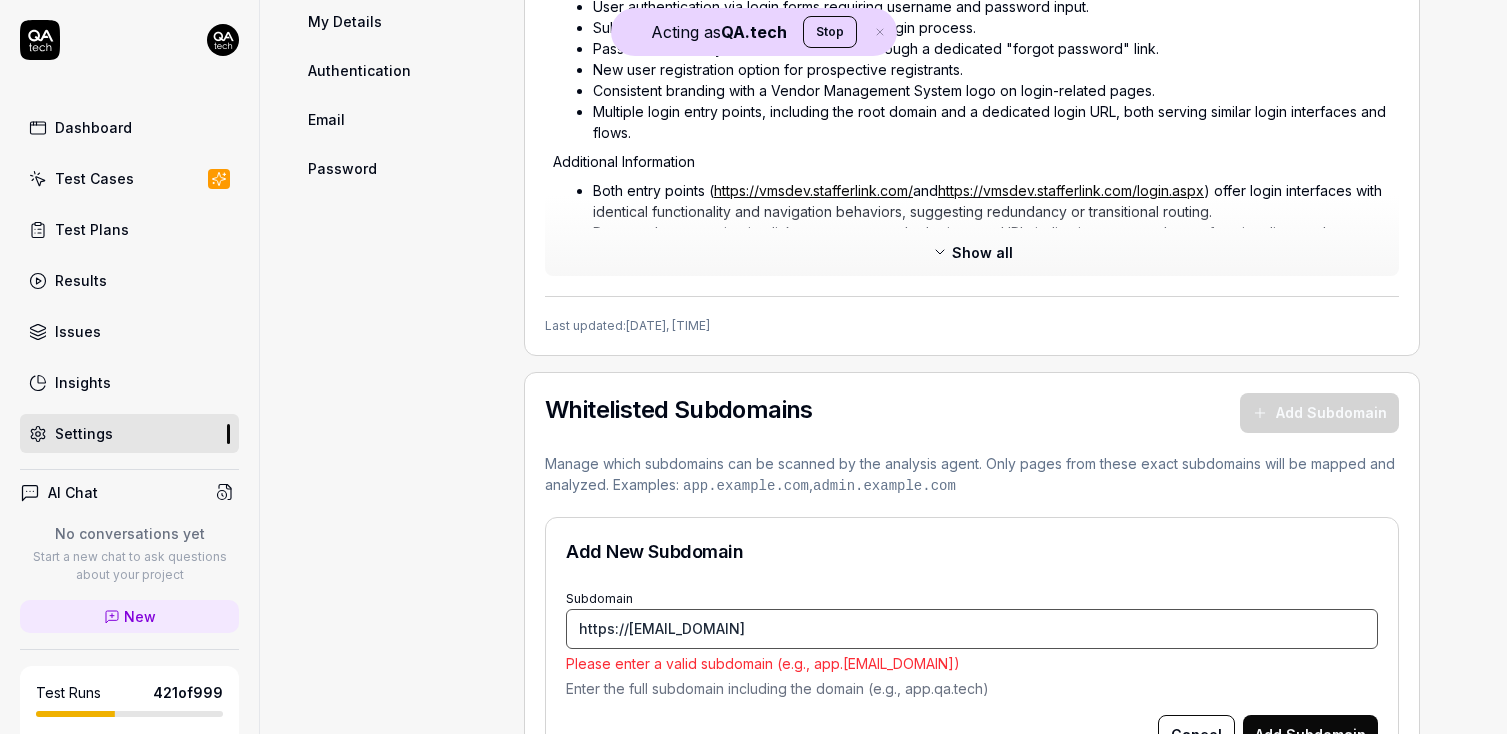 scroll, scrollTop: 1186, scrollLeft: 0, axis: vertical 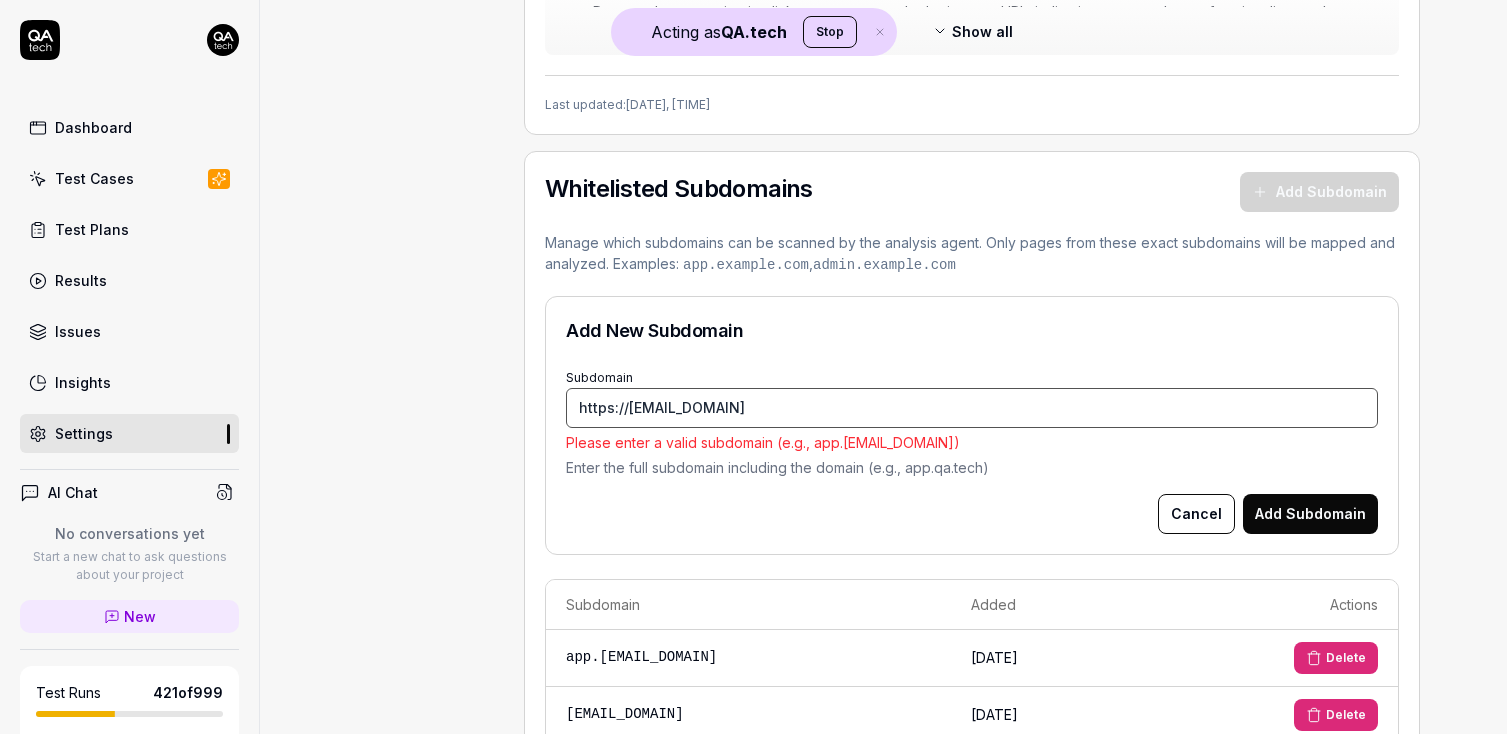 type on "https://google.com" 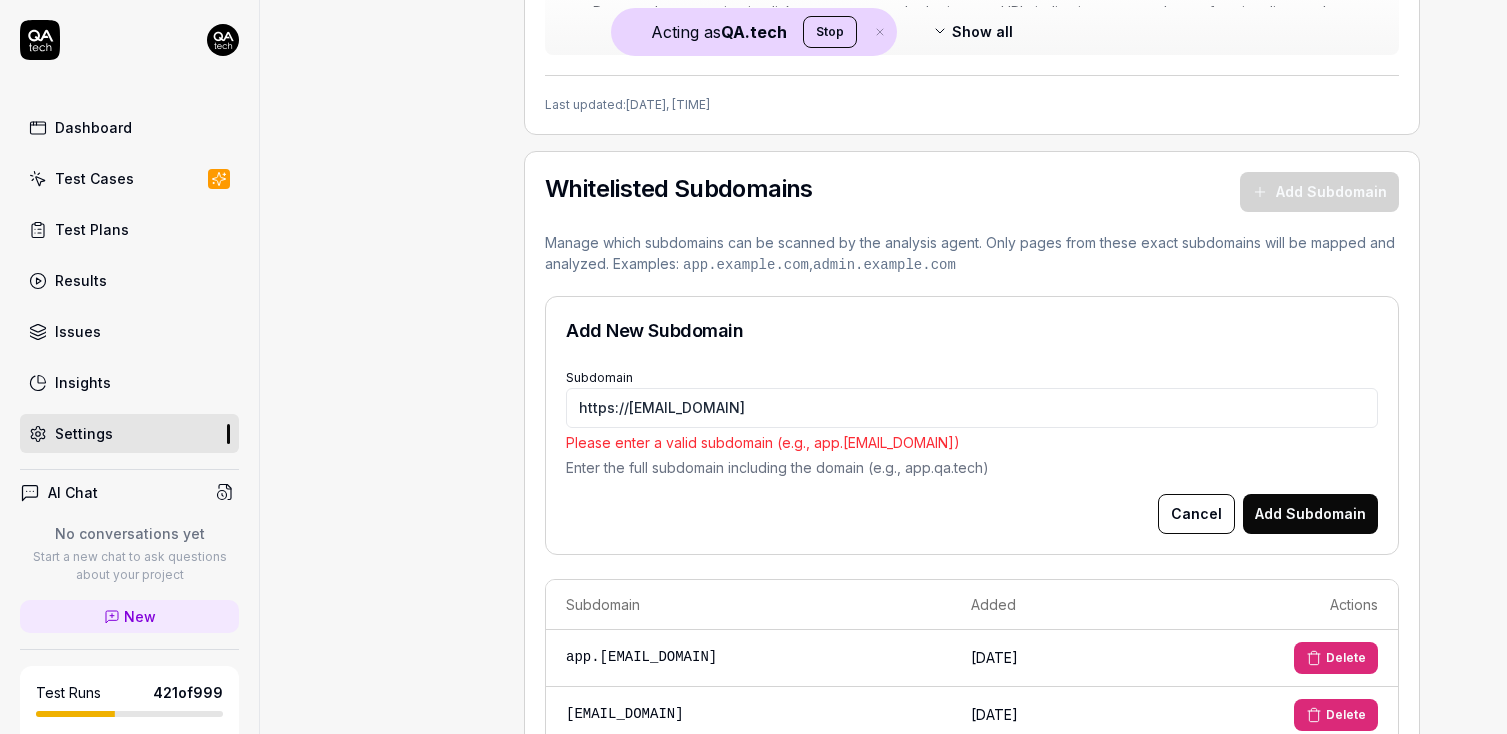 click on "Add Subdomain" at bounding box center (1310, 514) 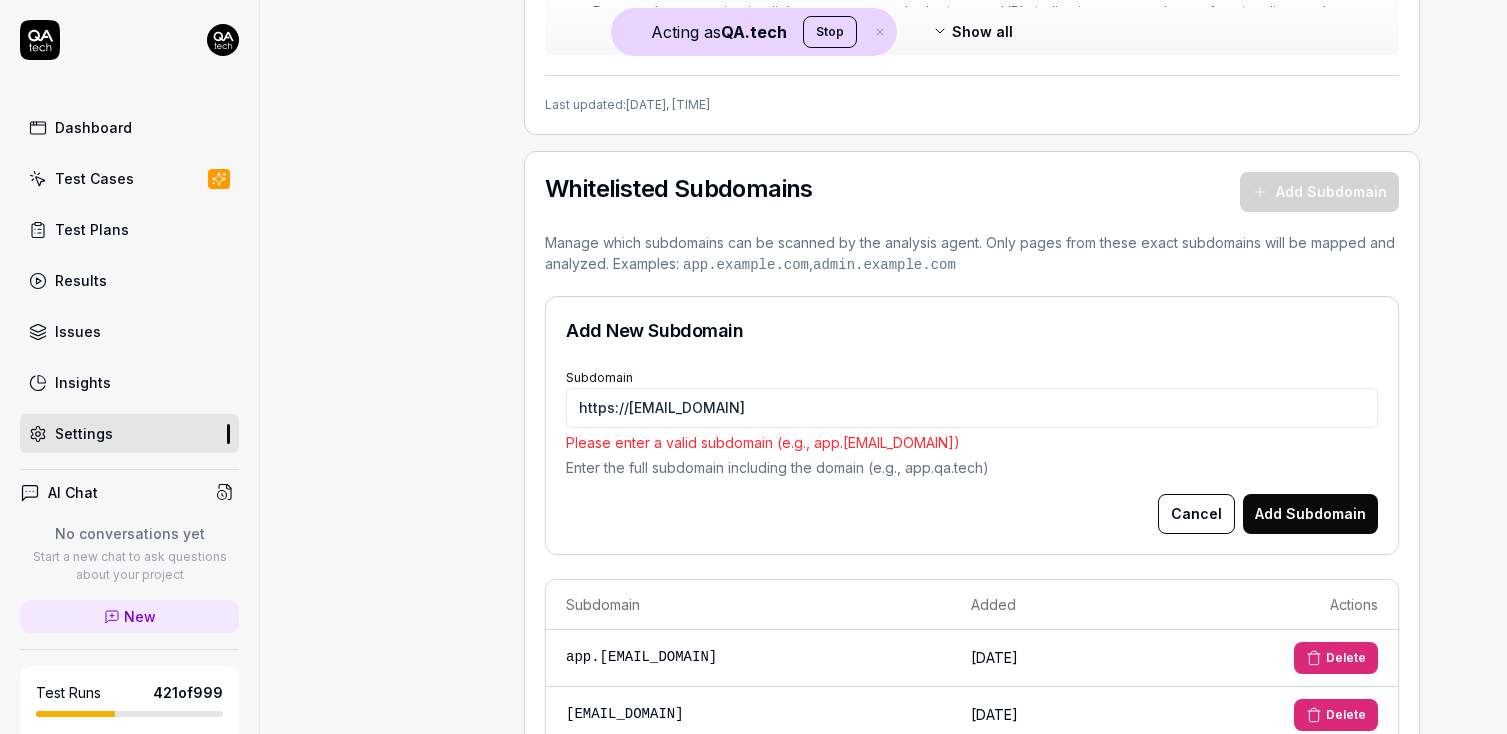 click on "Add Subdomain" at bounding box center (1310, 514) 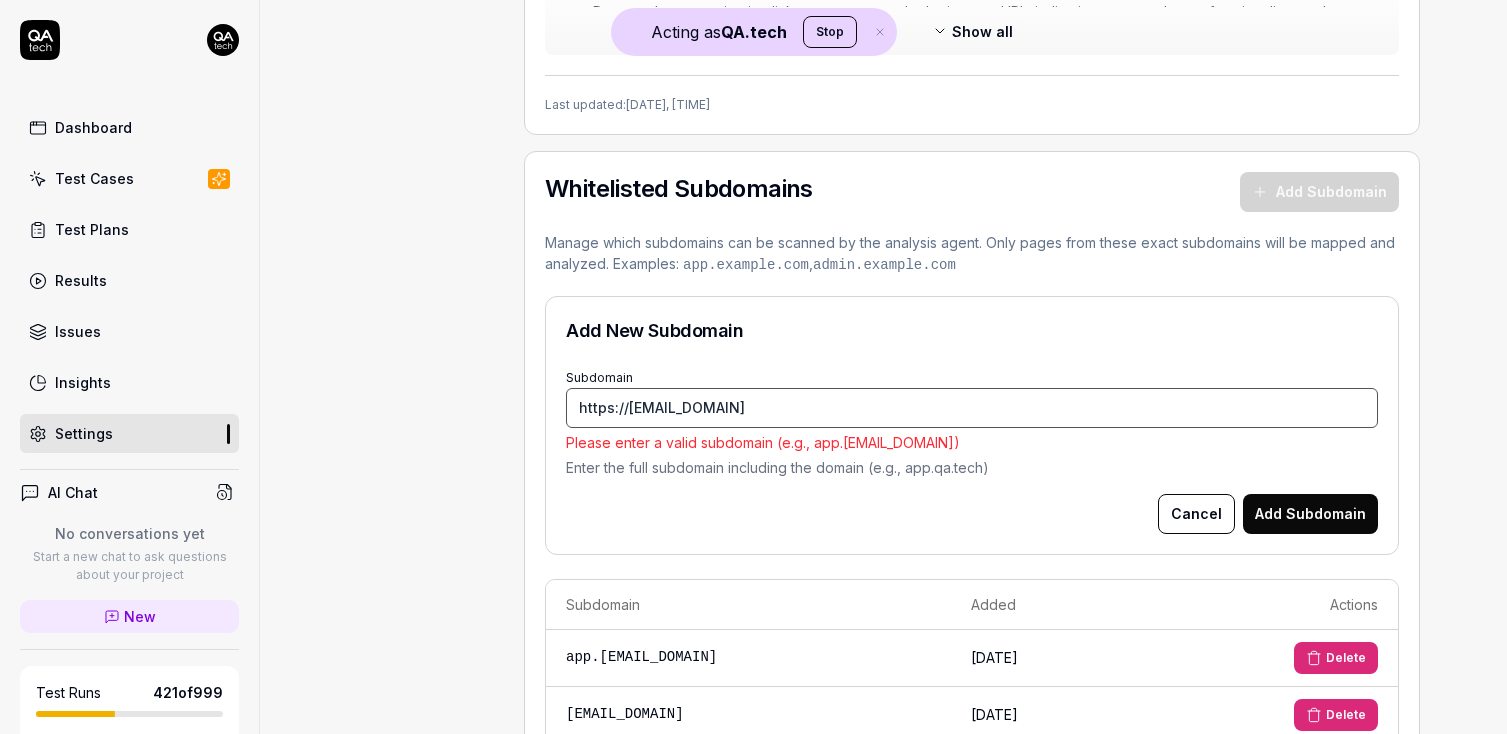 scroll, scrollTop: 1247, scrollLeft: 0, axis: vertical 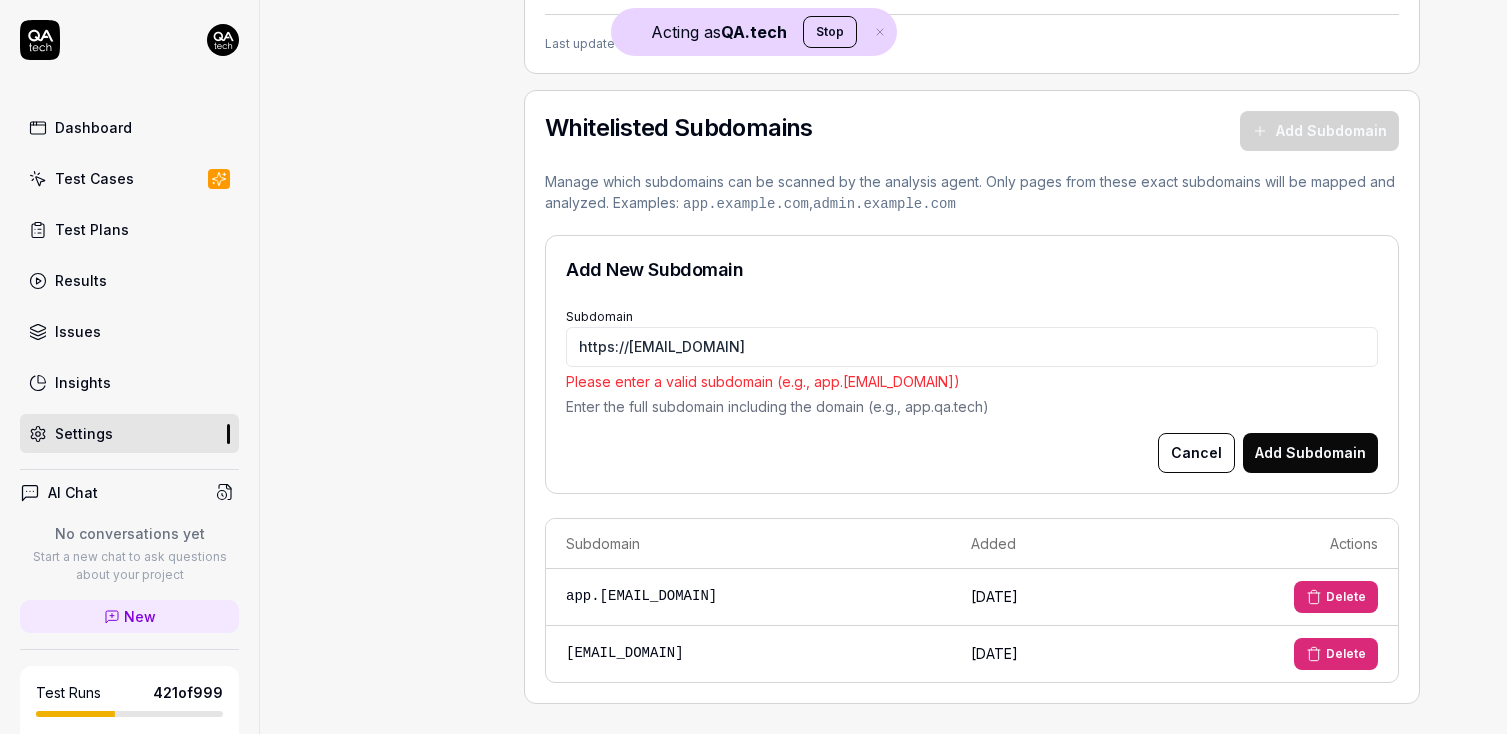 click on "Add Subdomain" at bounding box center (1310, 453) 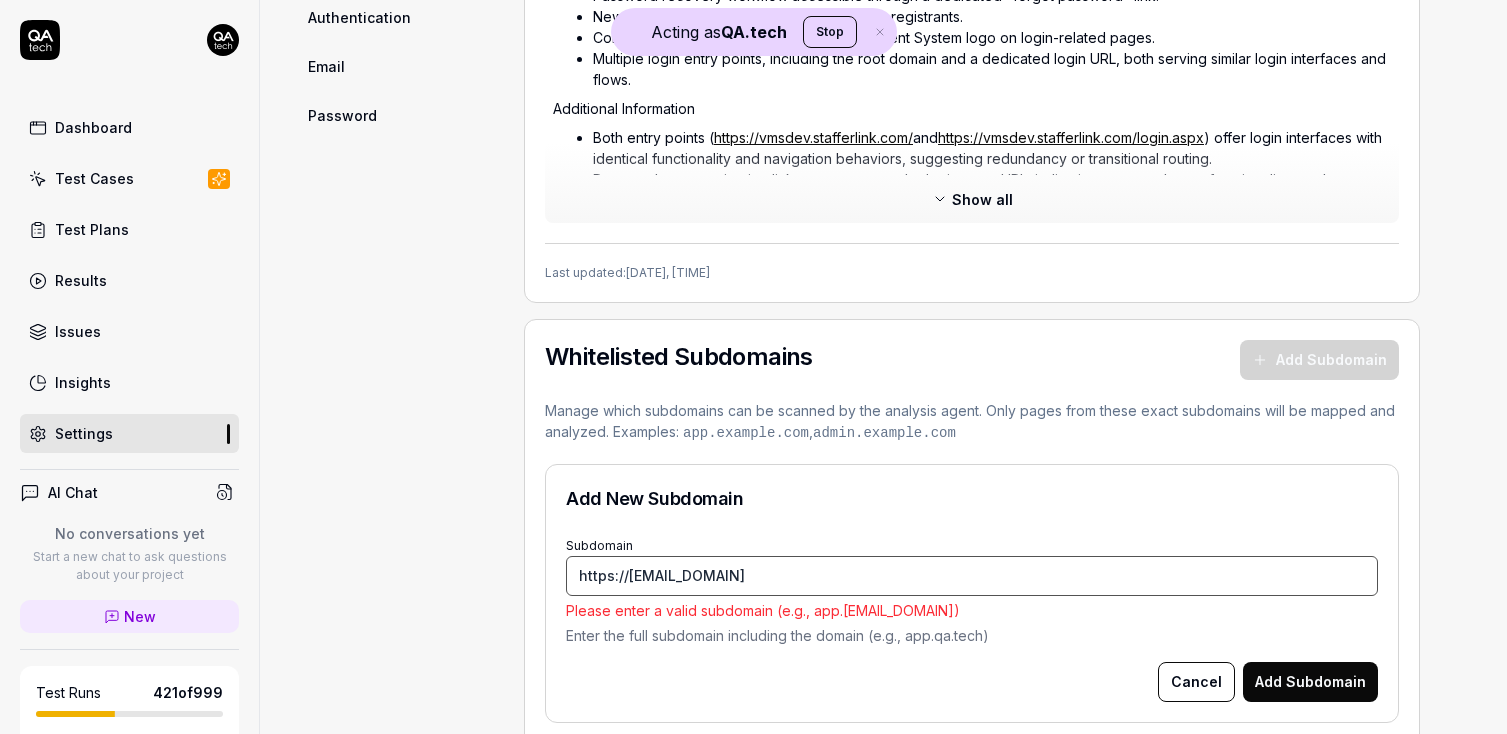 scroll, scrollTop: 986, scrollLeft: 0, axis: vertical 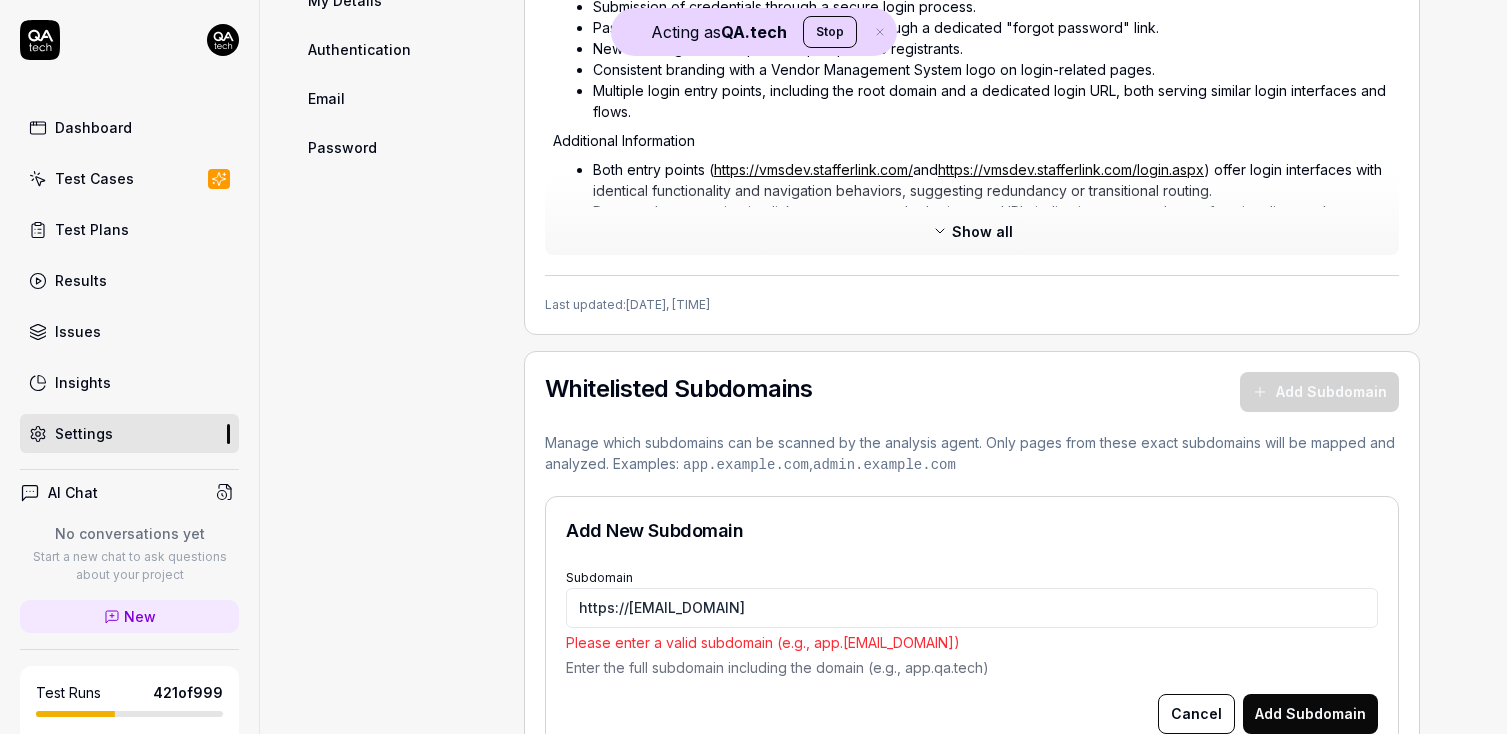 click on "New user registration option for prospective registrants." at bounding box center (992, 48) 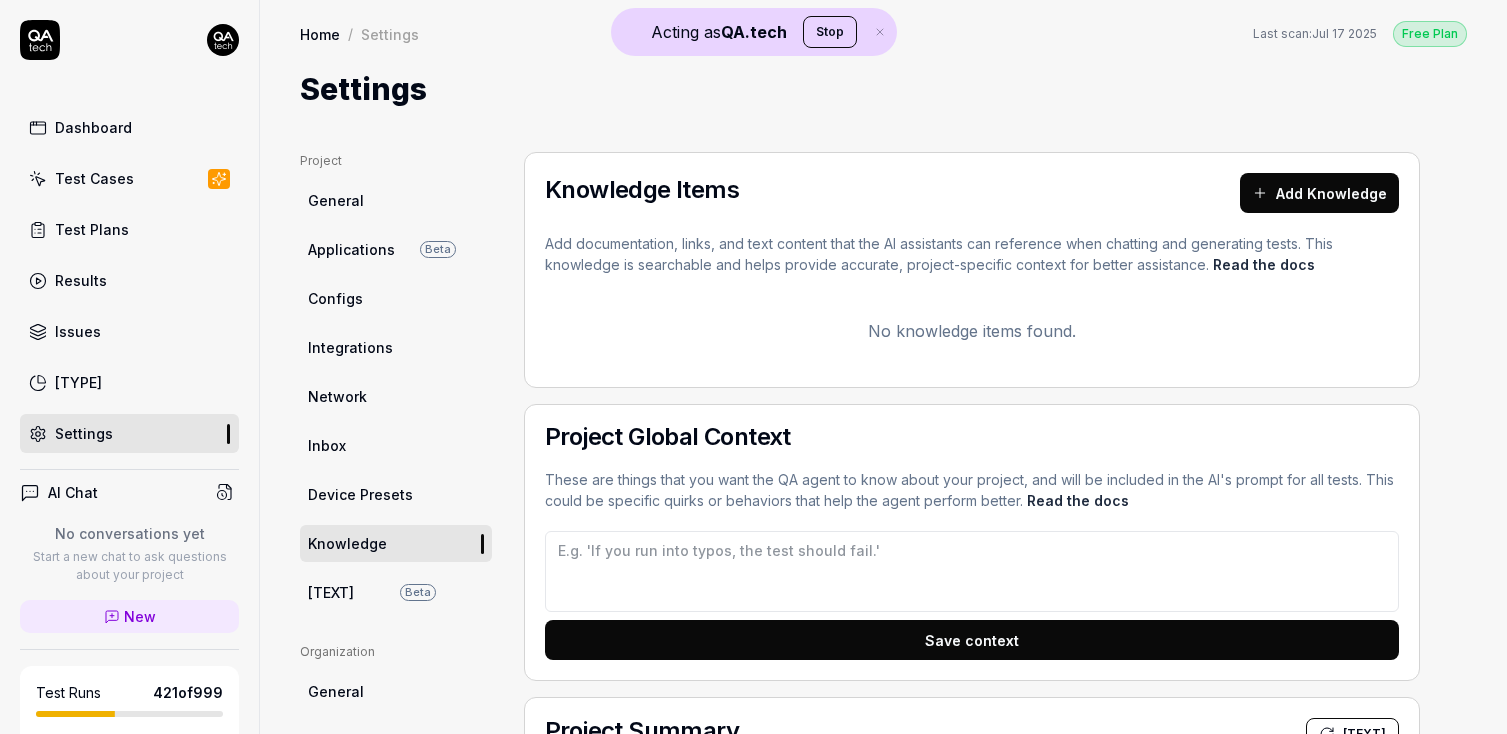 scroll, scrollTop: 0, scrollLeft: 0, axis: both 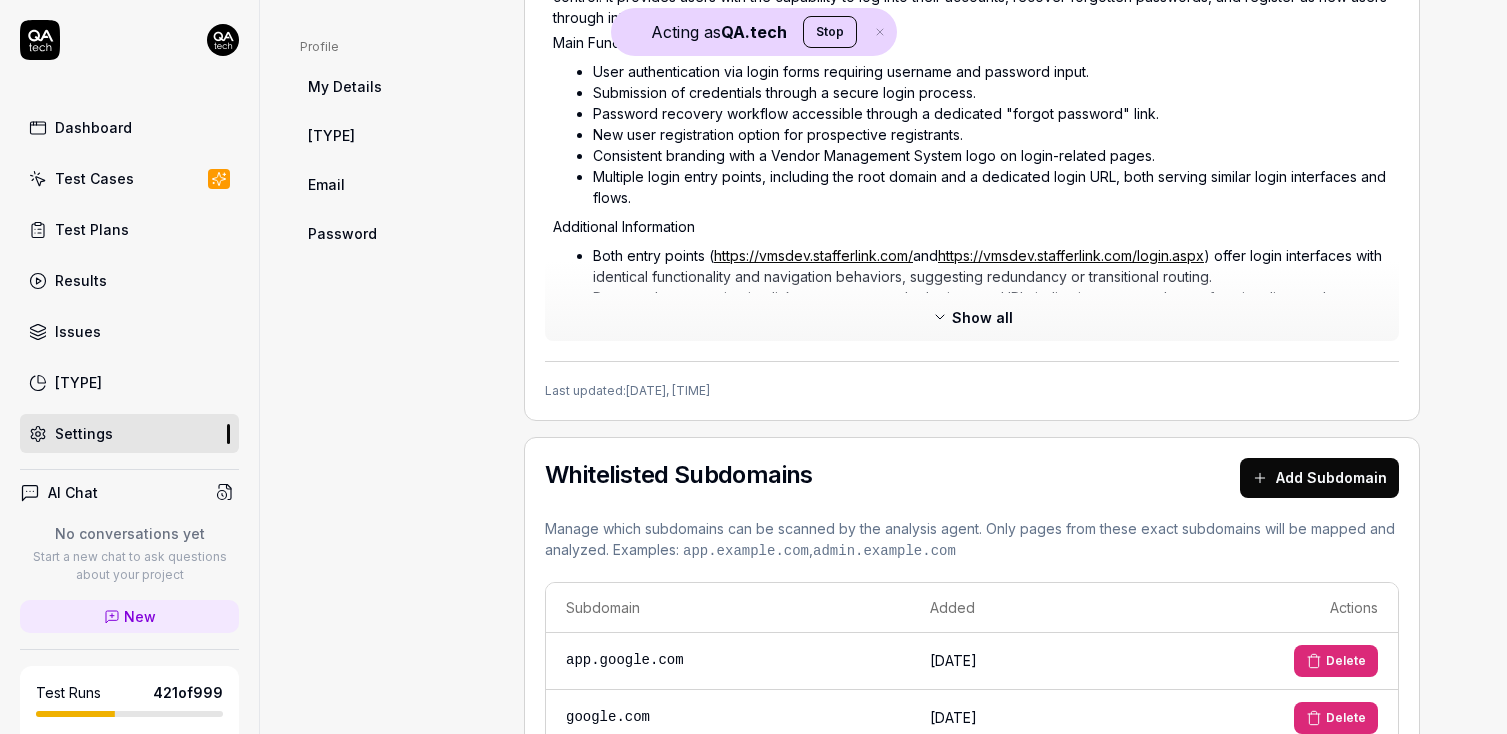 type on "*" 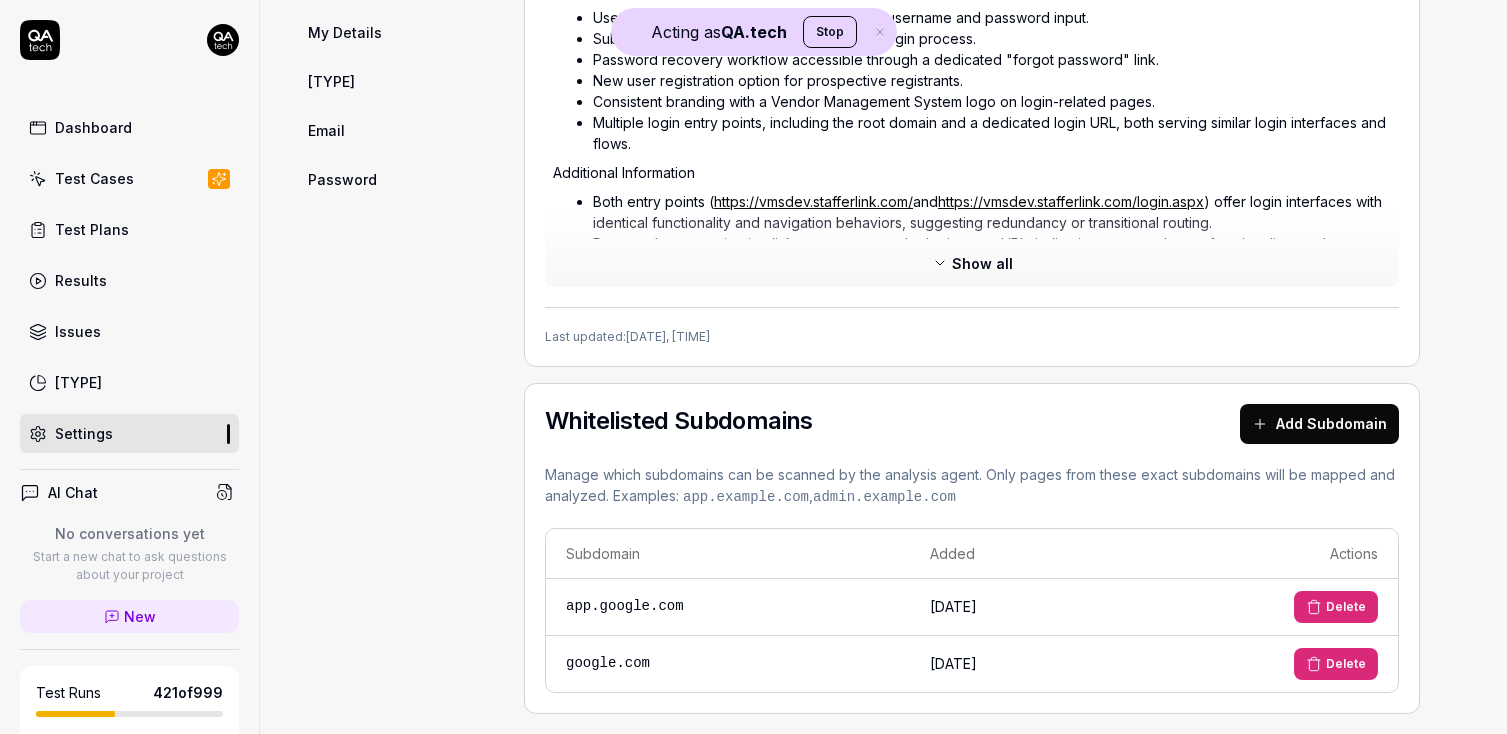 scroll, scrollTop: 965, scrollLeft: 0, axis: vertical 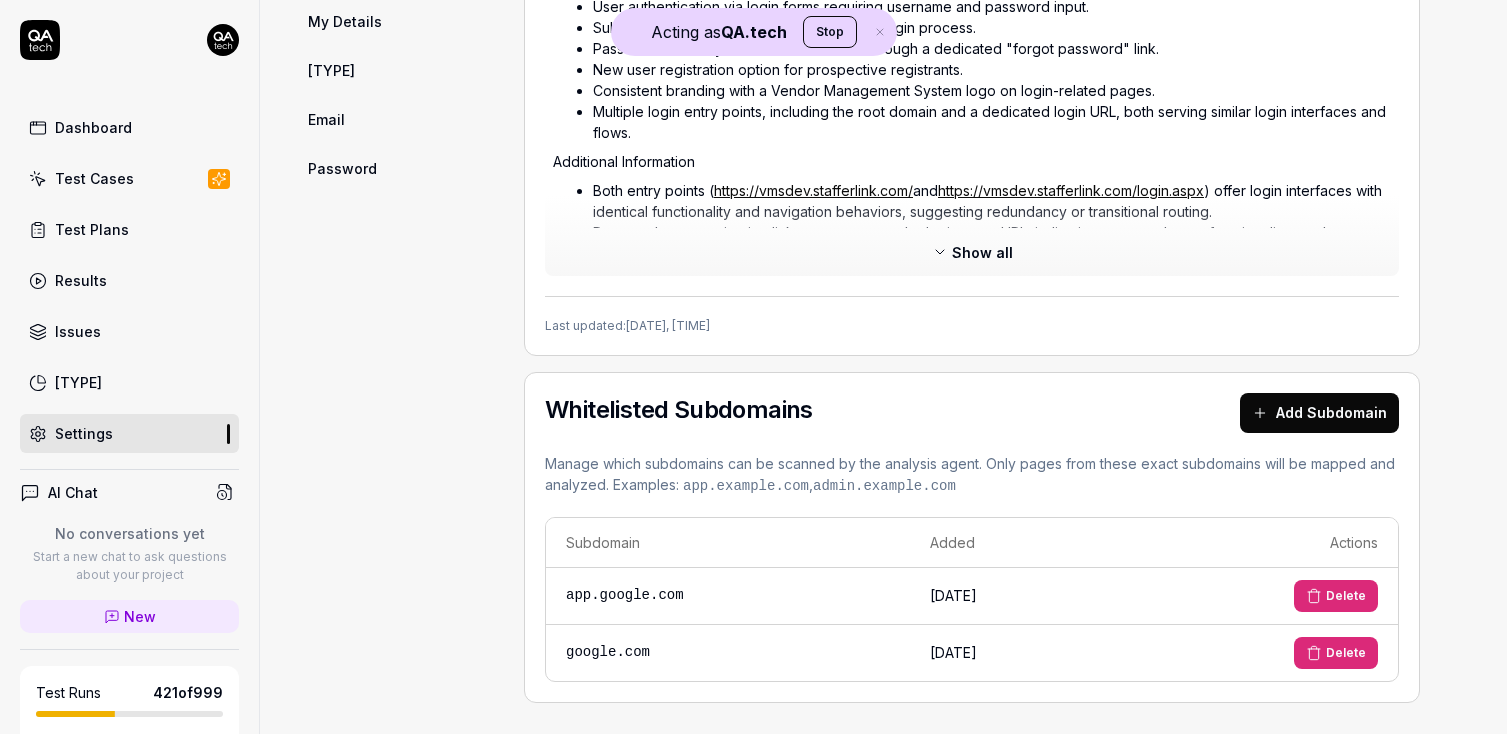 click on "Add Subdomain" at bounding box center [1319, 413] 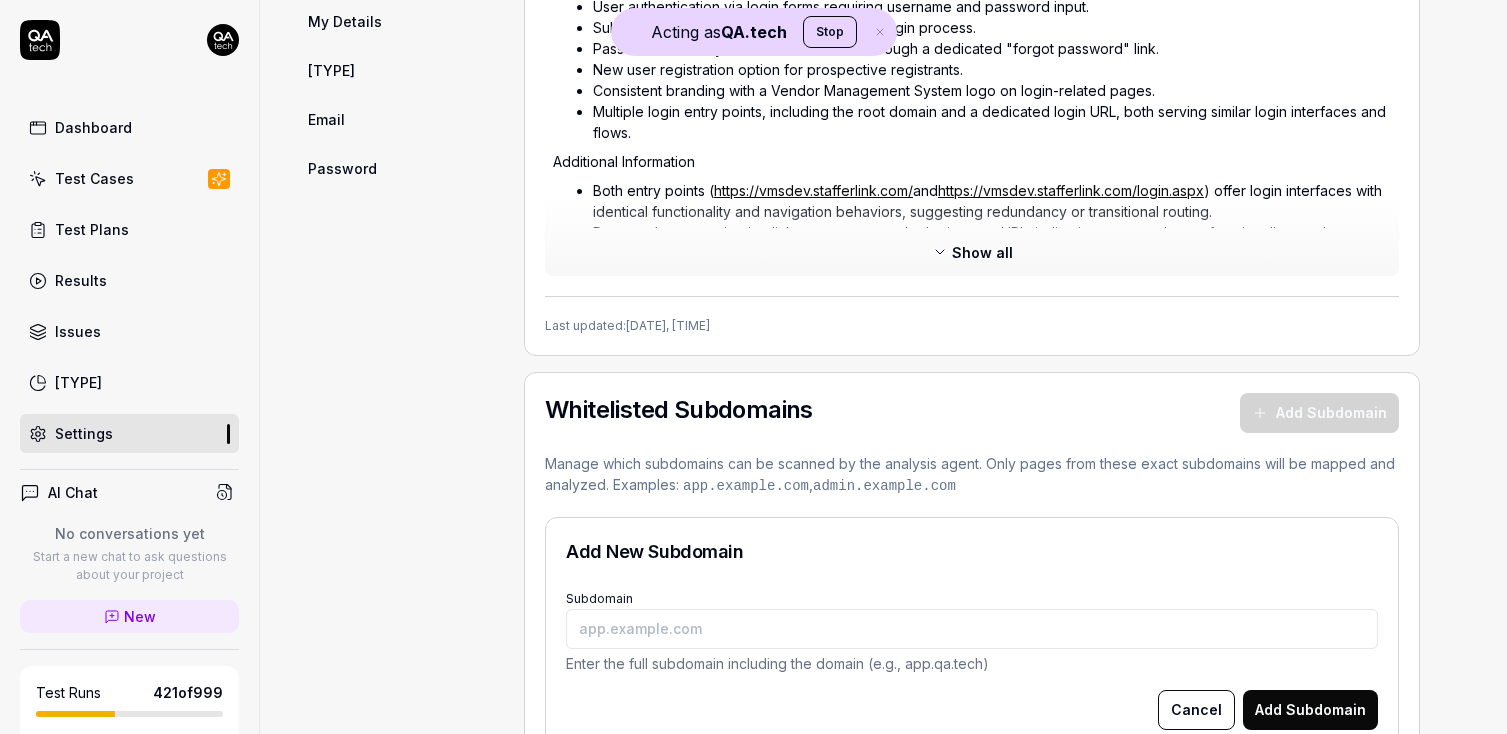 click 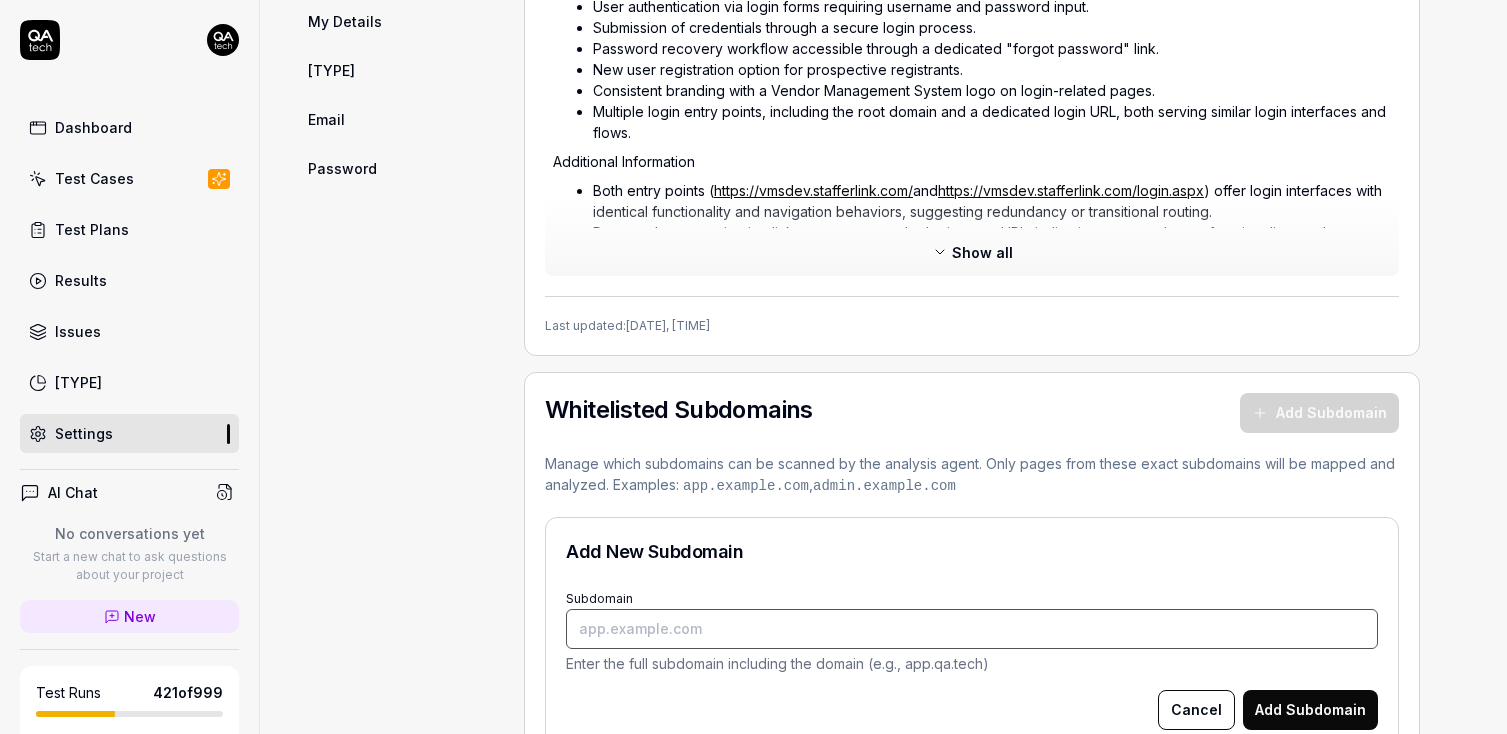 click on "Subdomain" at bounding box center (972, 629) 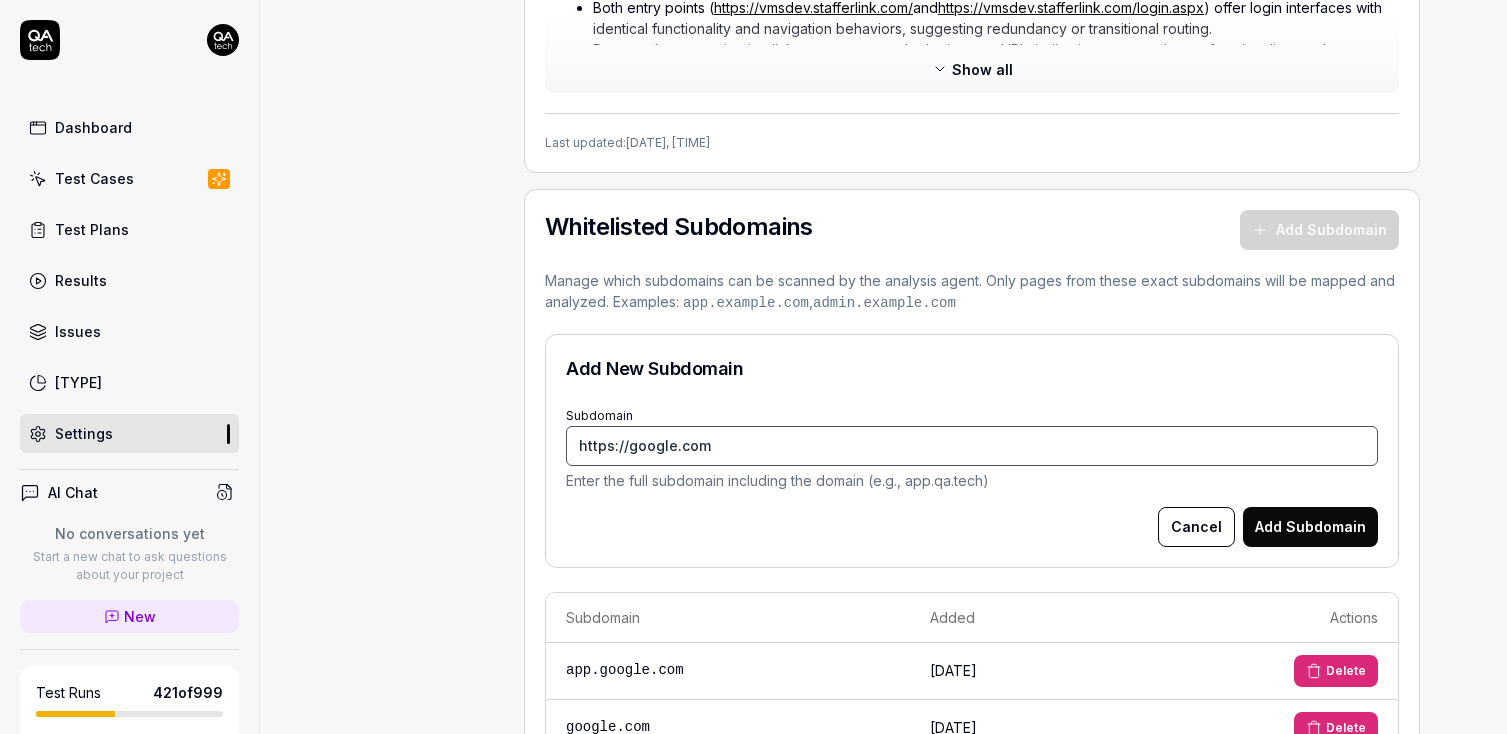 scroll, scrollTop: 1164, scrollLeft: 0, axis: vertical 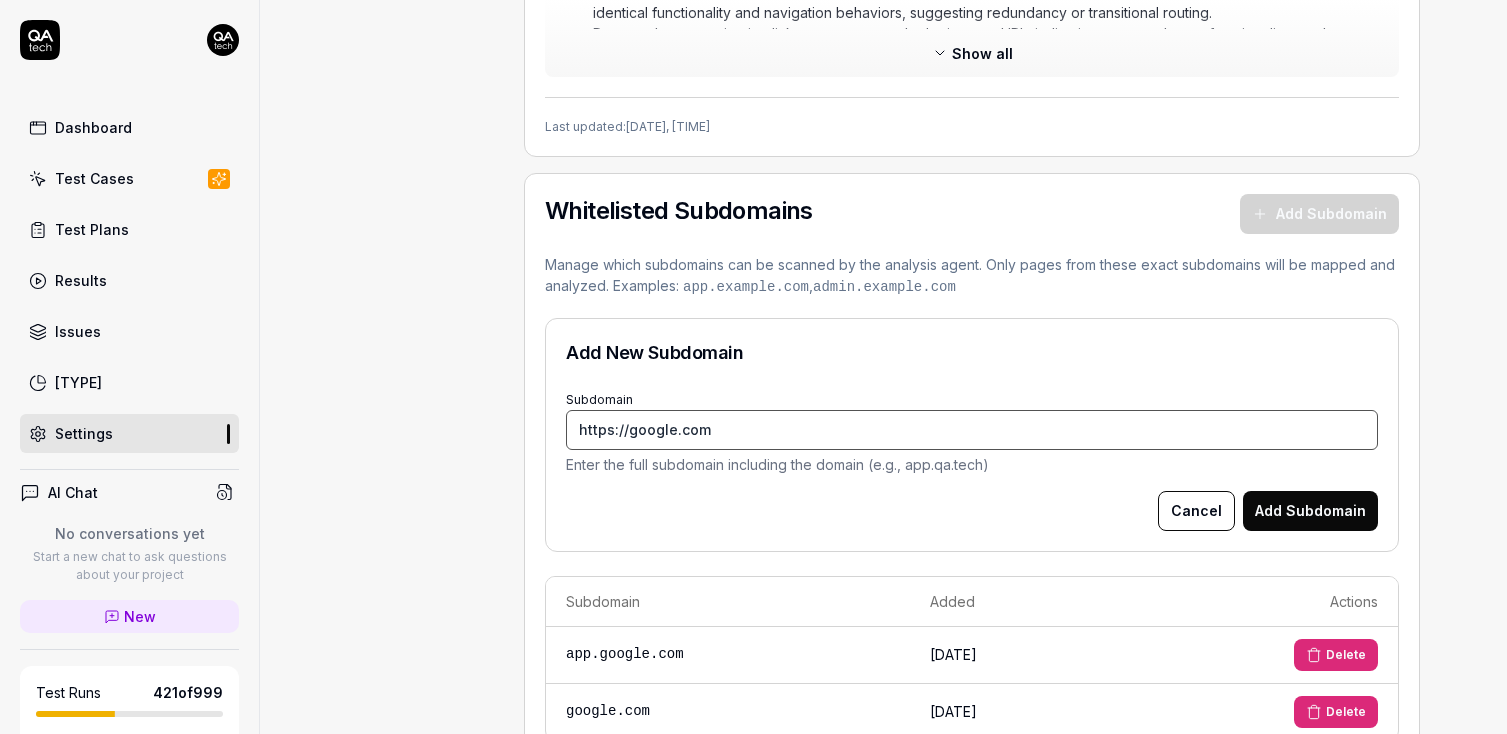 type on "https://google.com" 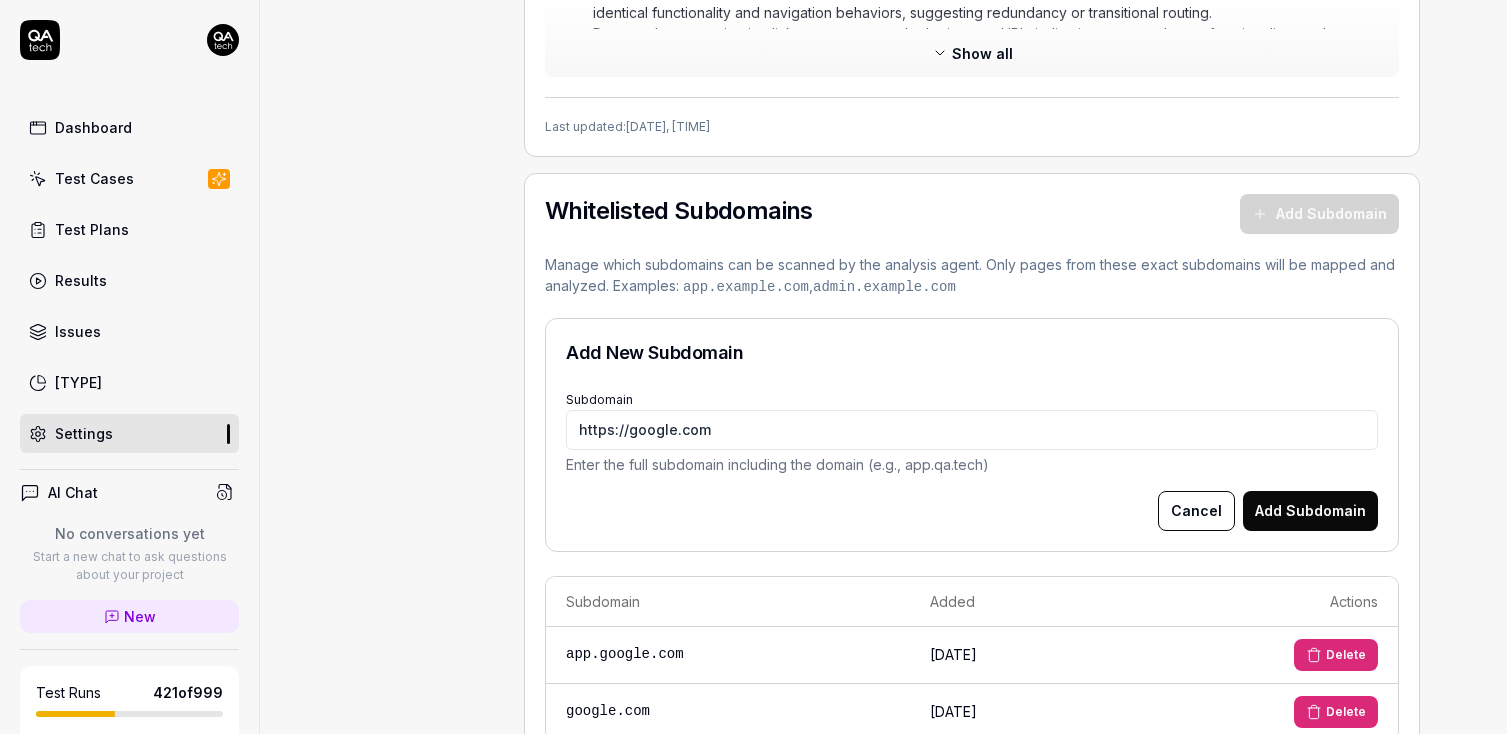 click on "Add Subdomain" at bounding box center (1310, 511) 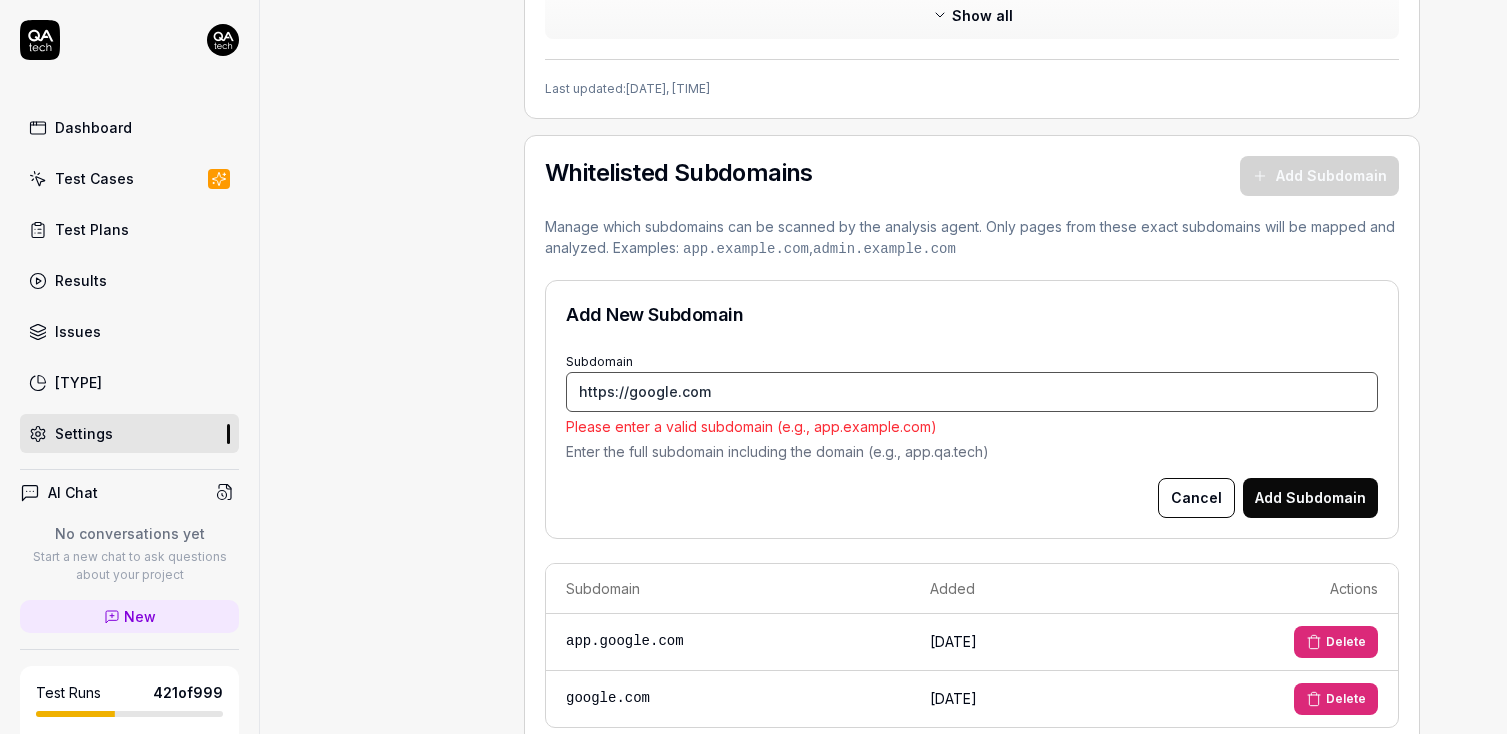 scroll, scrollTop: 1247, scrollLeft: 0, axis: vertical 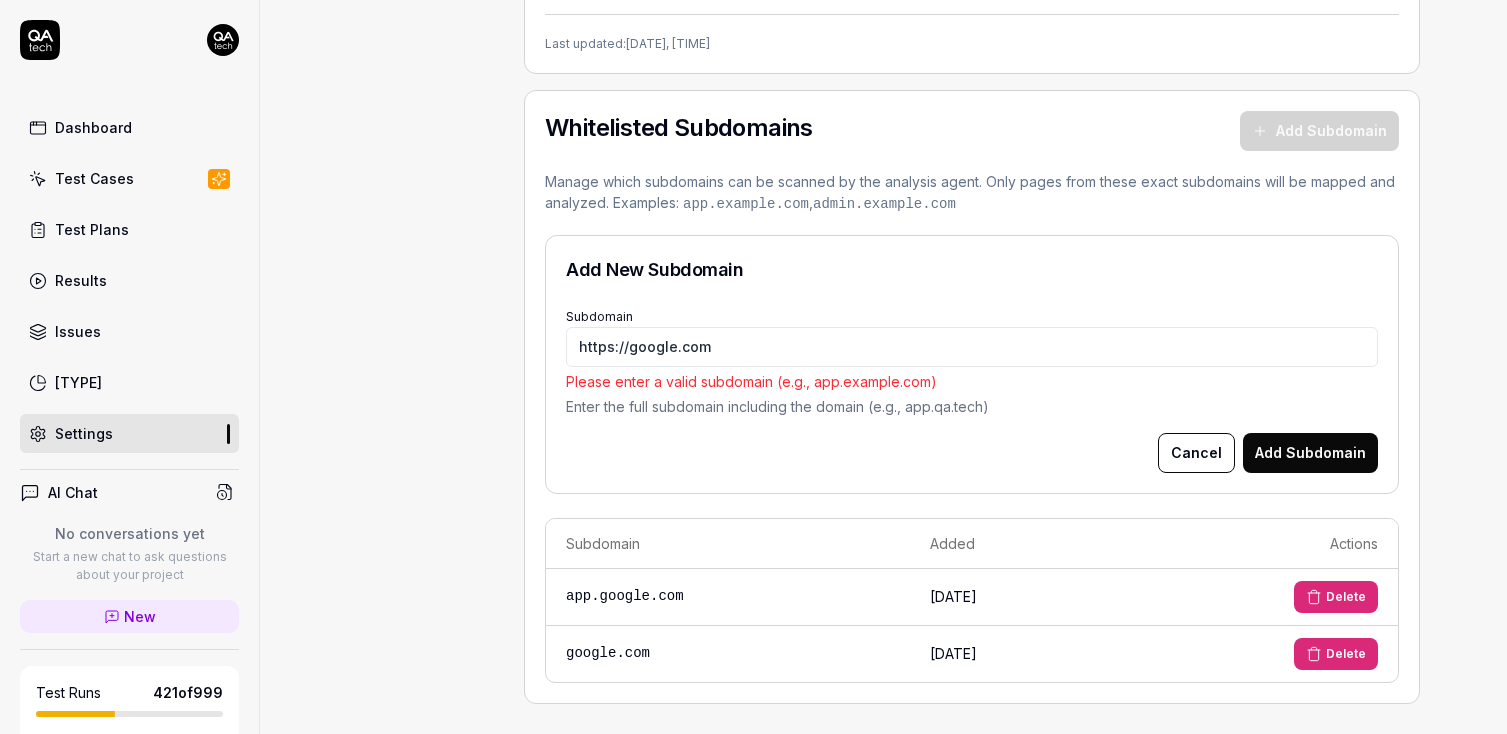 click on "Delete" at bounding box center (1336, 597) 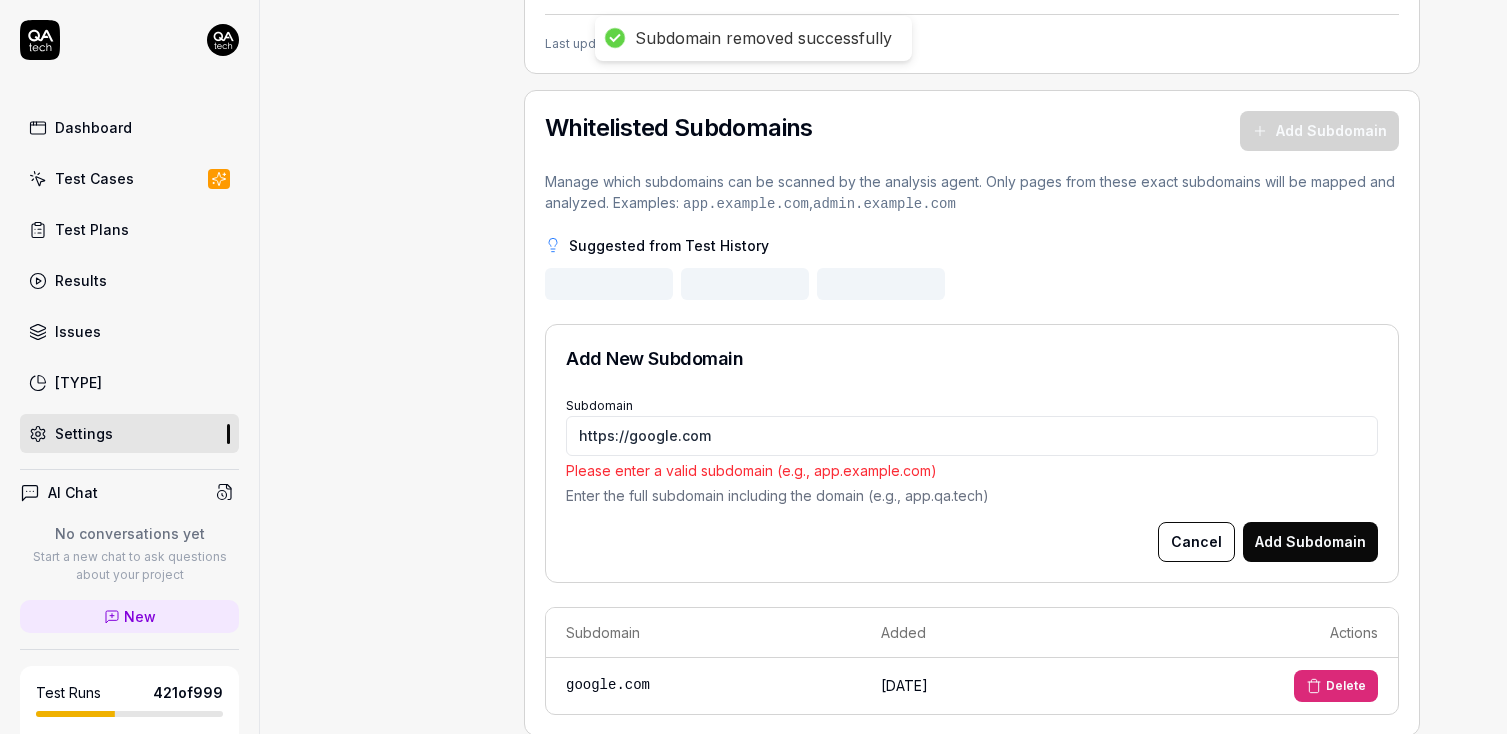 scroll, scrollTop: 1191, scrollLeft: 0, axis: vertical 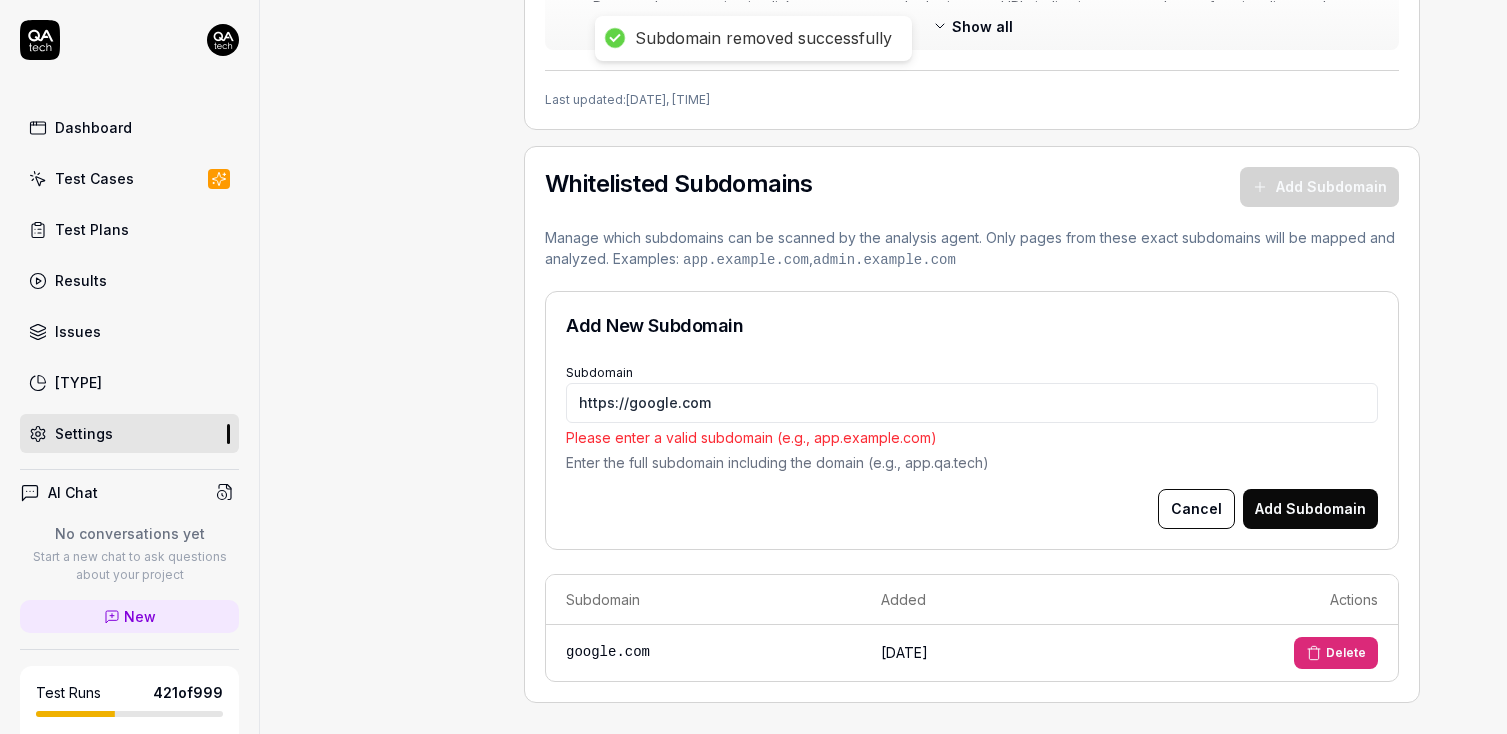 click 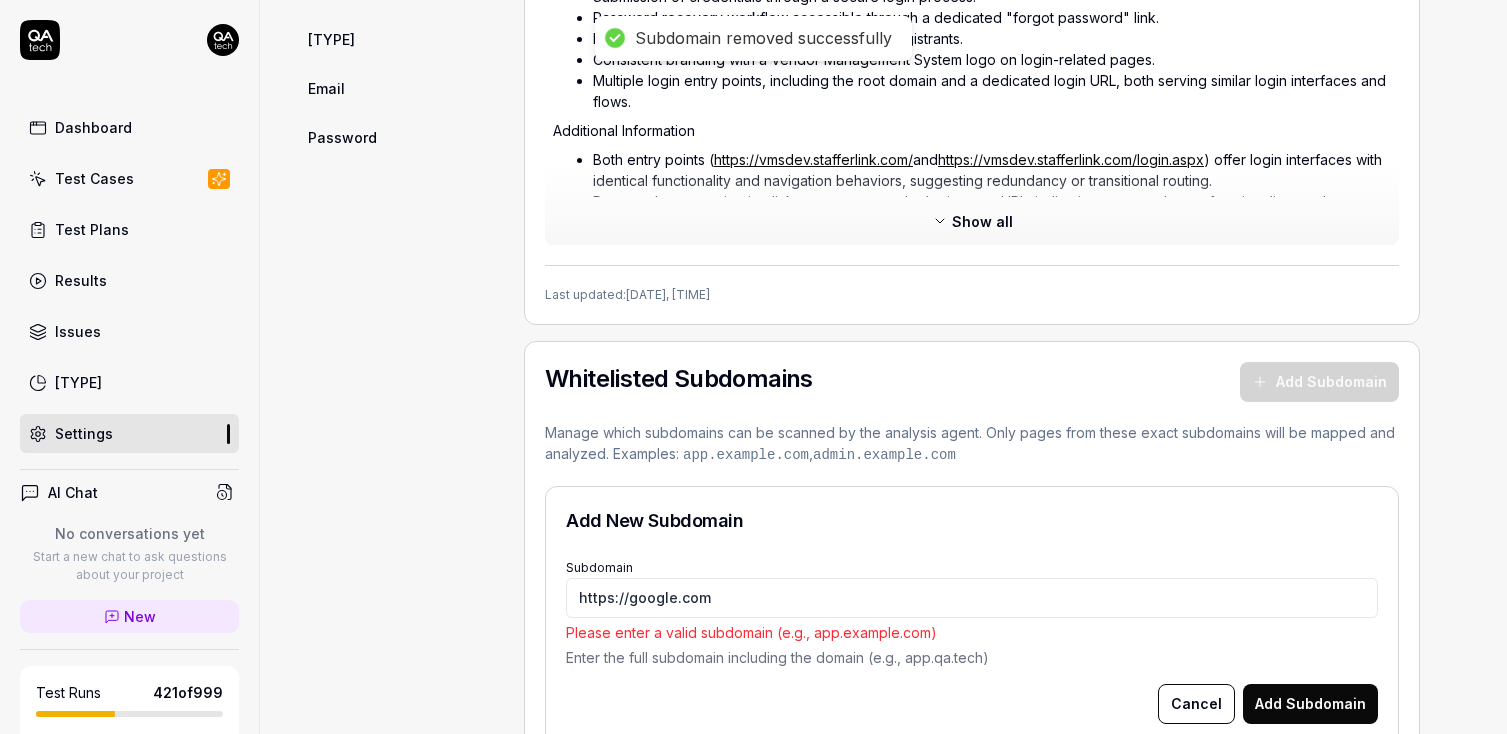 scroll, scrollTop: 986, scrollLeft: 0, axis: vertical 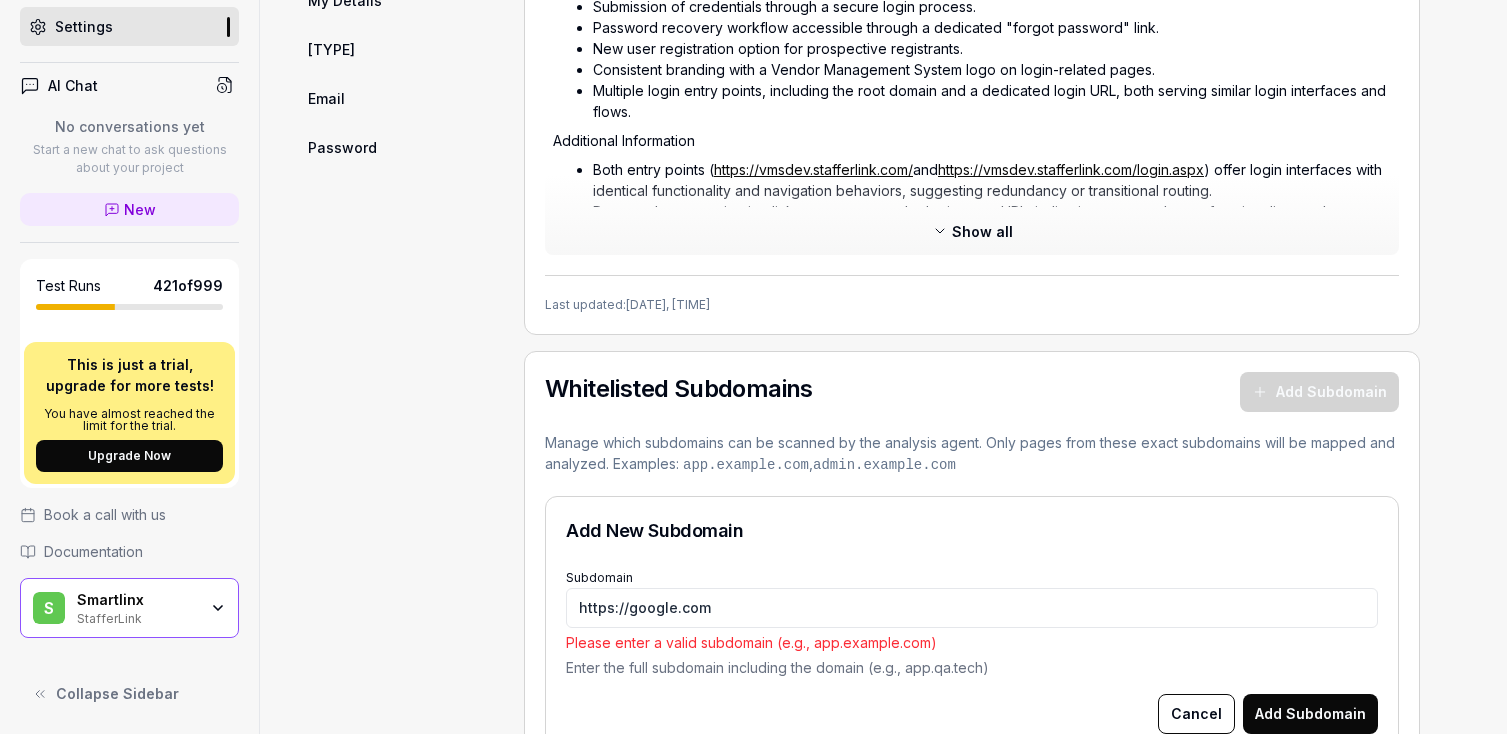 click on "Smartlinx" at bounding box center [137, 600] 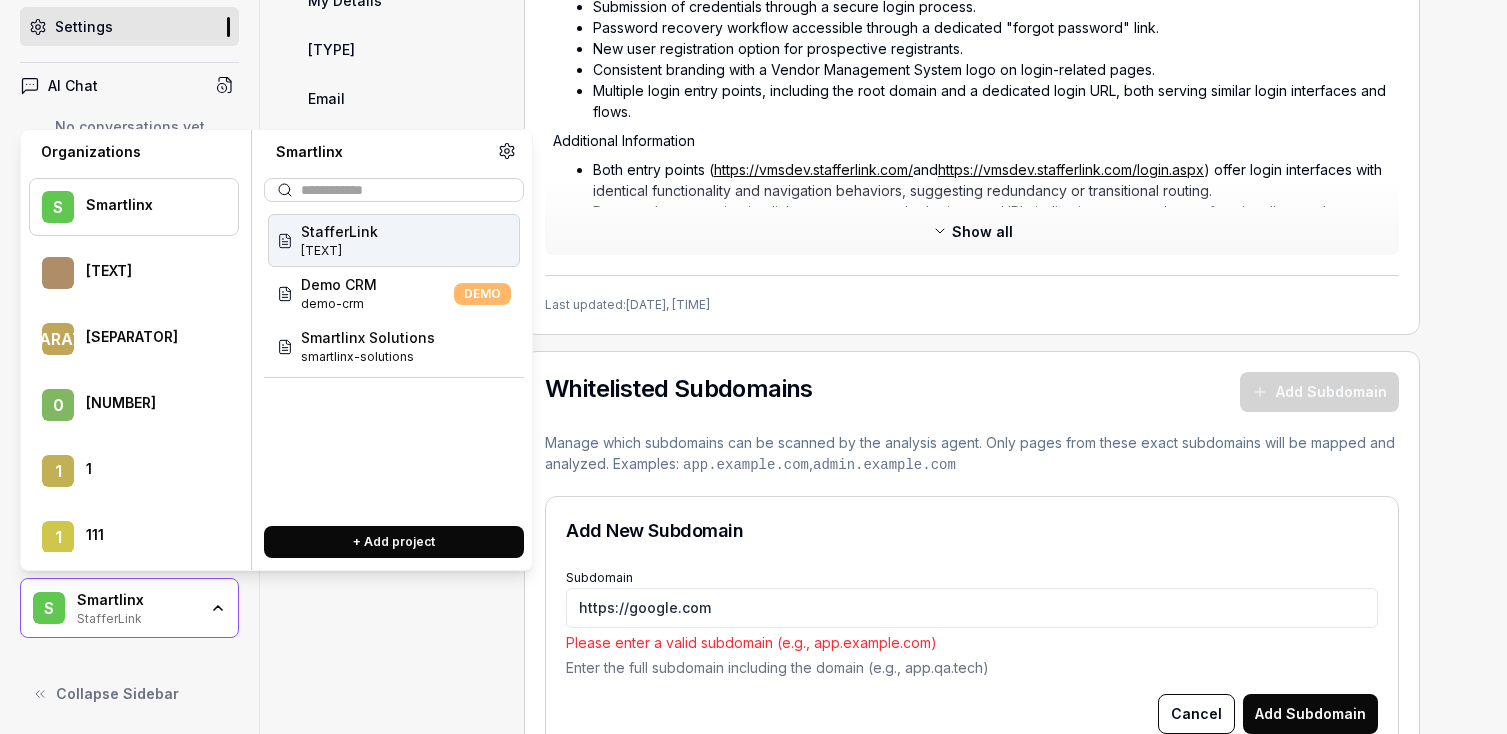 type on "*" 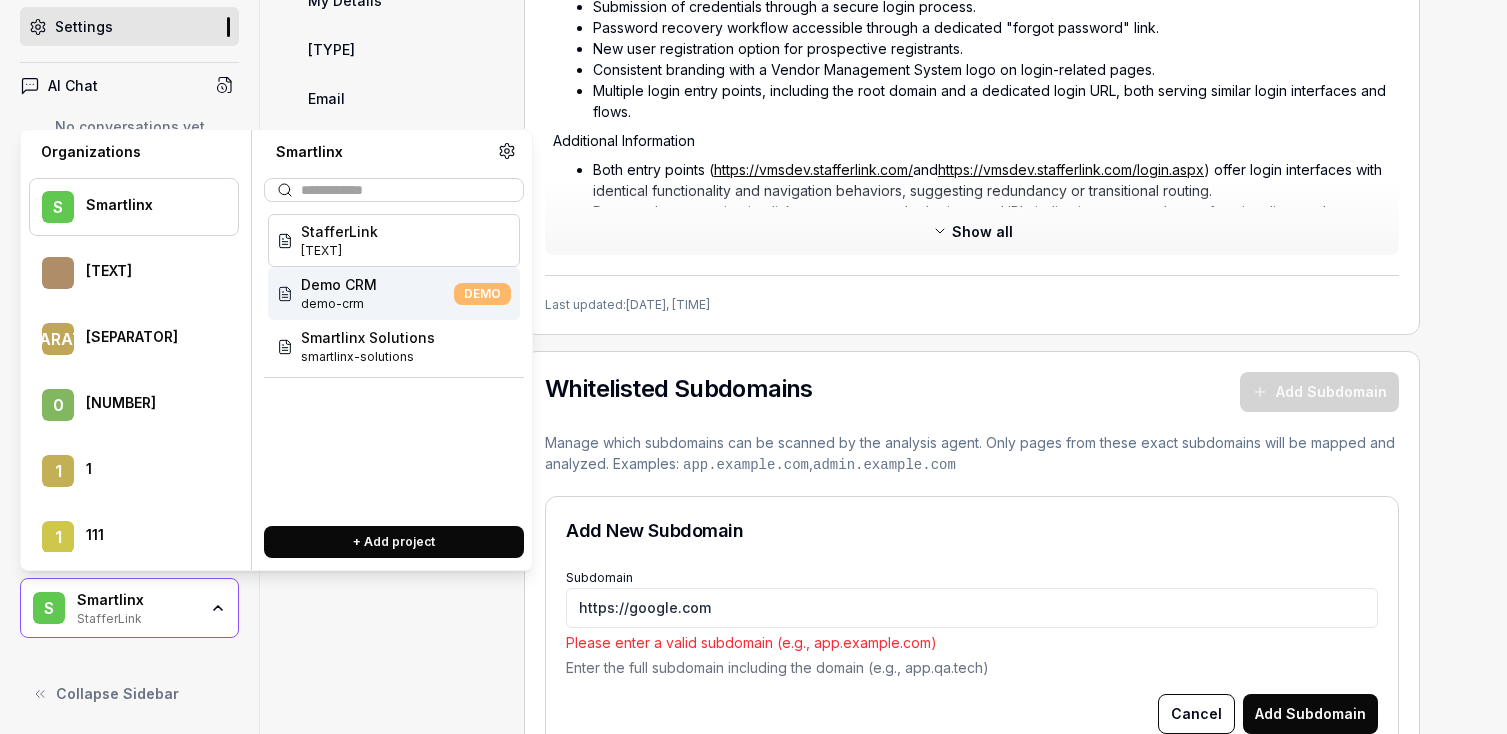 click on "Subdomain https://example.com Please enter a valid subdomain (e.g., app.example.com) Enter the full subdomain including the domain (e.g., app.qa.tech)" at bounding box center (972, 621) 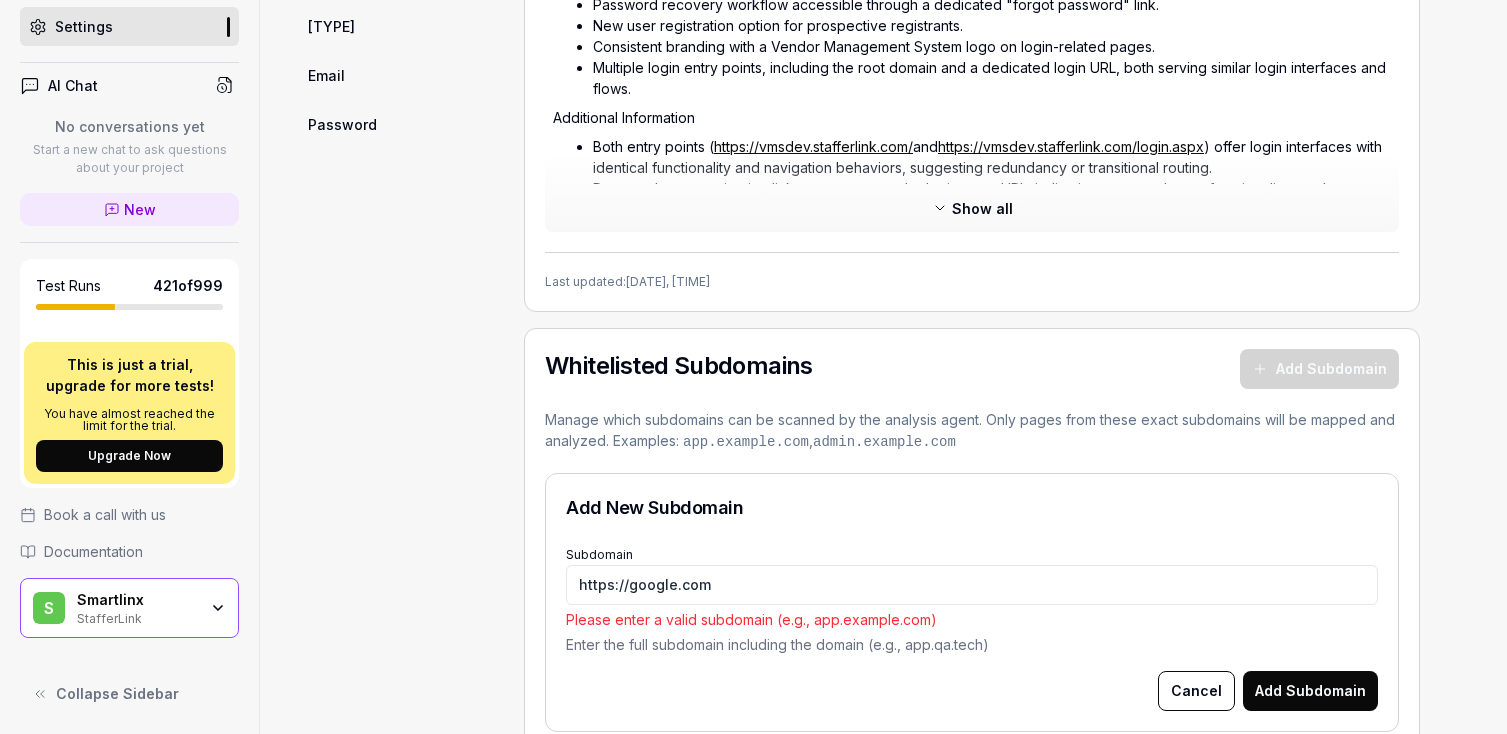 scroll, scrollTop: 1289, scrollLeft: 0, axis: vertical 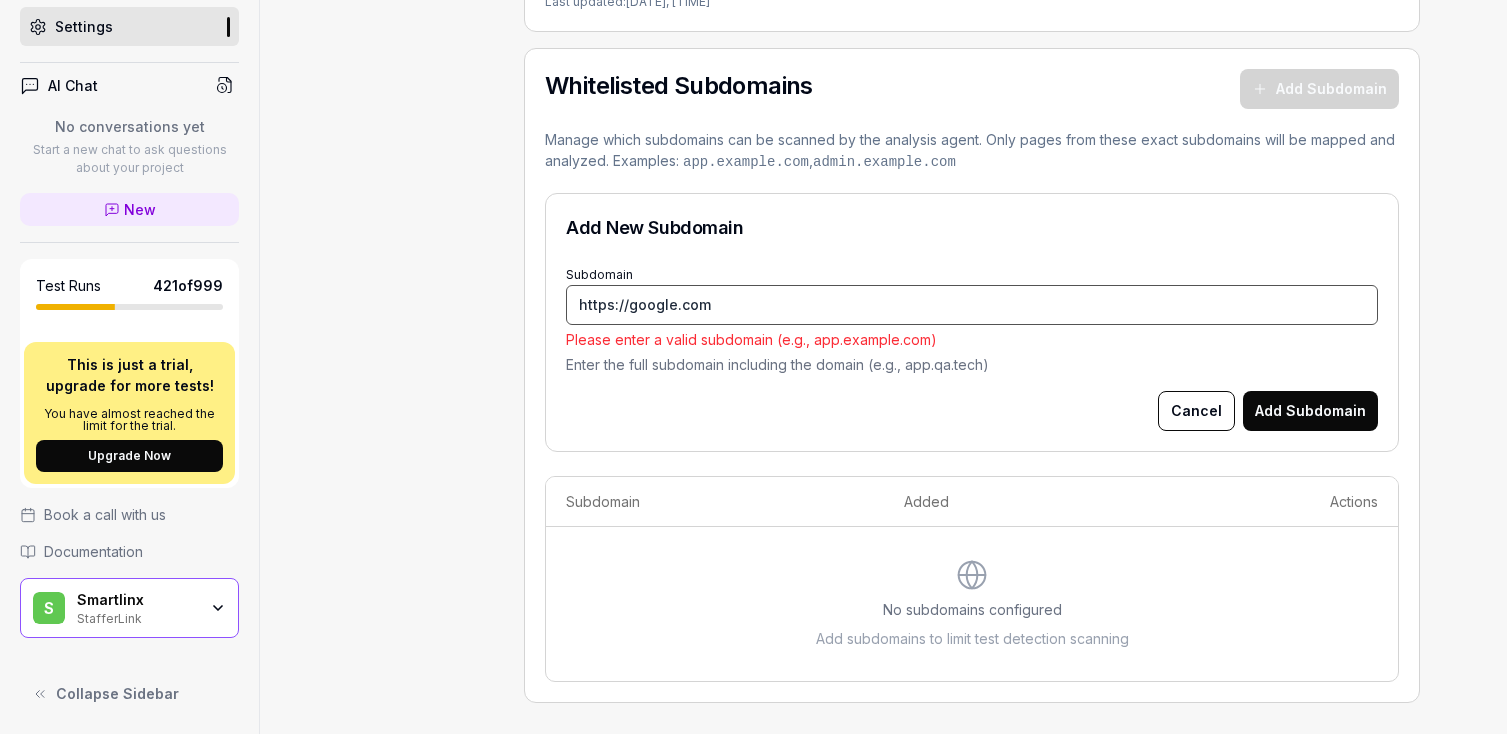 click on "https://google.com" at bounding box center (972, 305) 